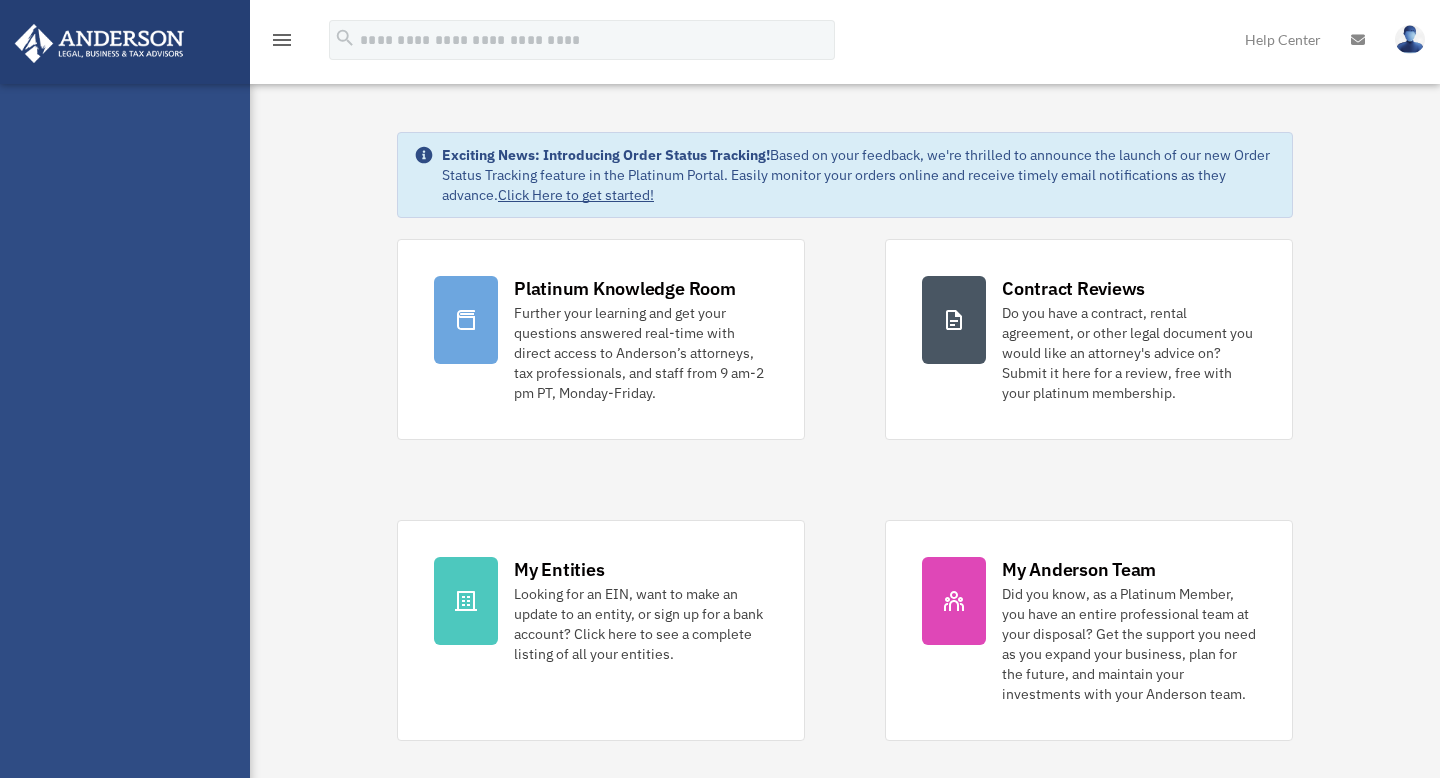 scroll, scrollTop: 0, scrollLeft: 0, axis: both 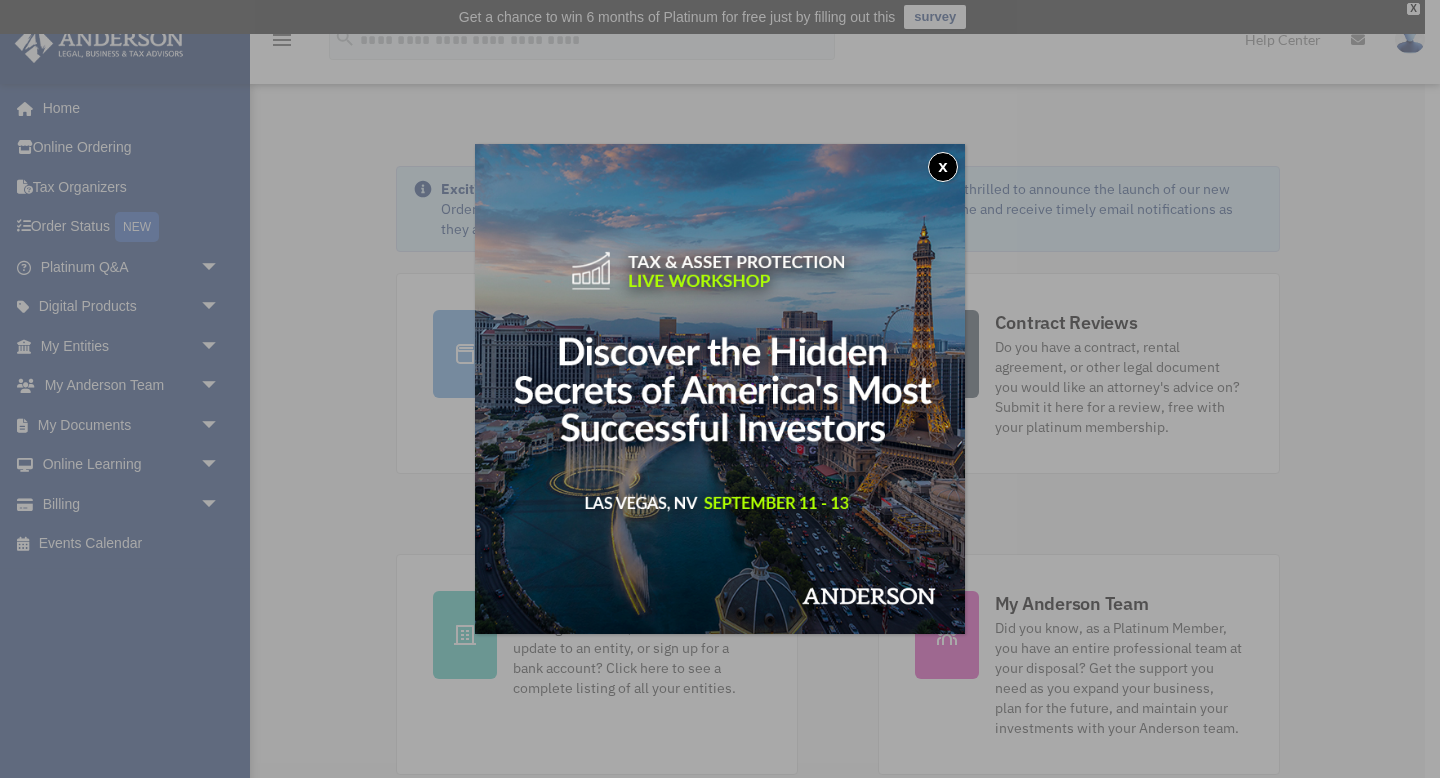 click on "x" at bounding box center (943, 167) 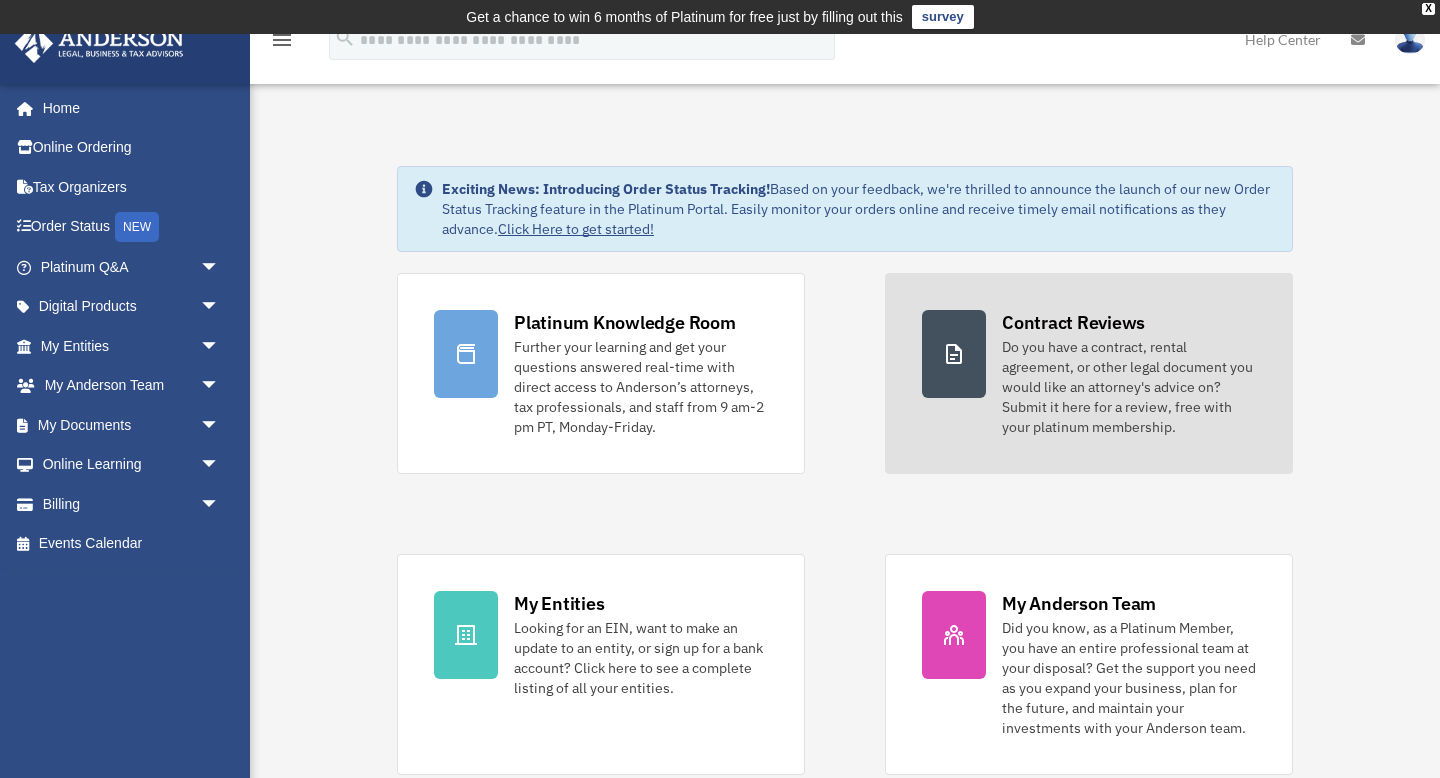 click at bounding box center [954, 354] 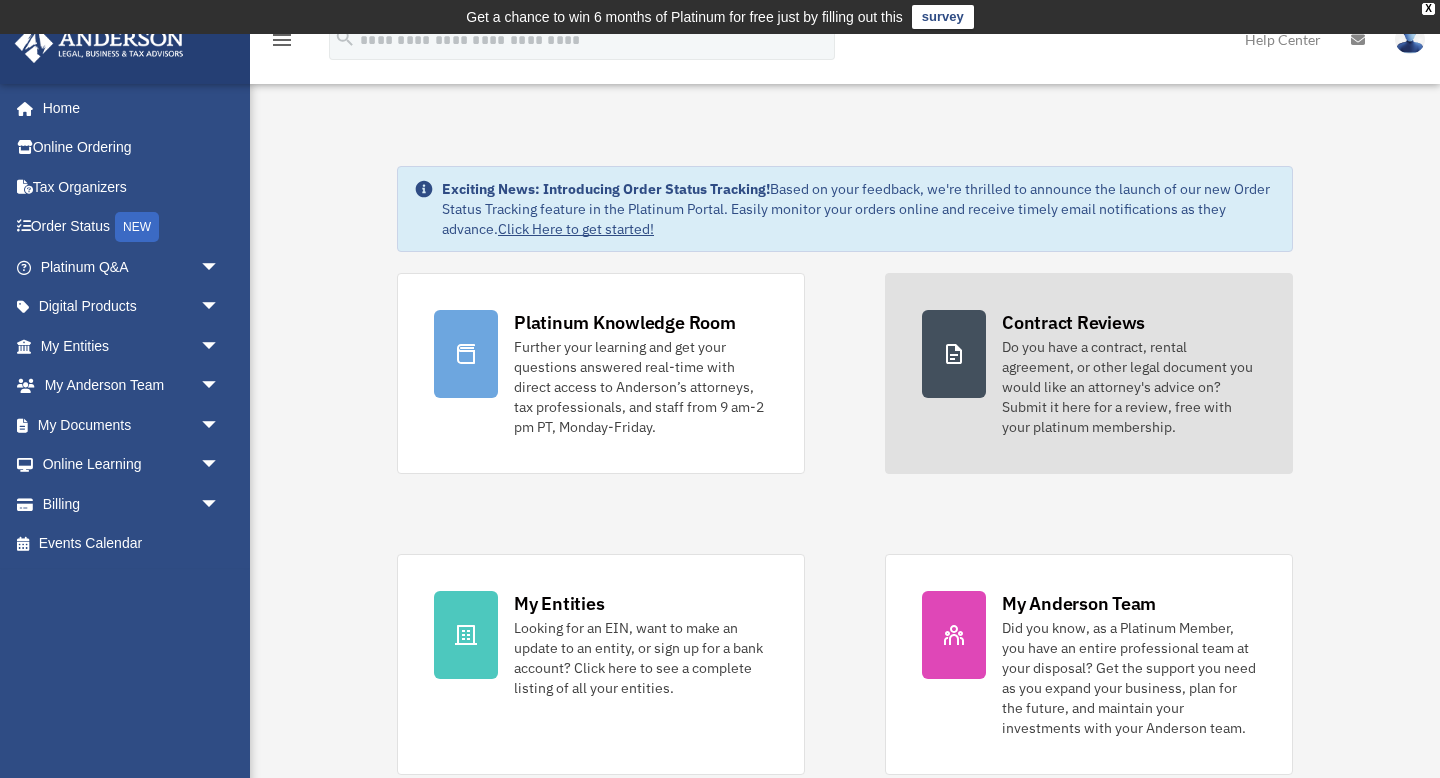 click on "Do you have a contract, rental agreement, or other legal document you would like an attorney's advice on?  Submit it here for a  review, free with your platinum membership." at bounding box center [1129, 387] 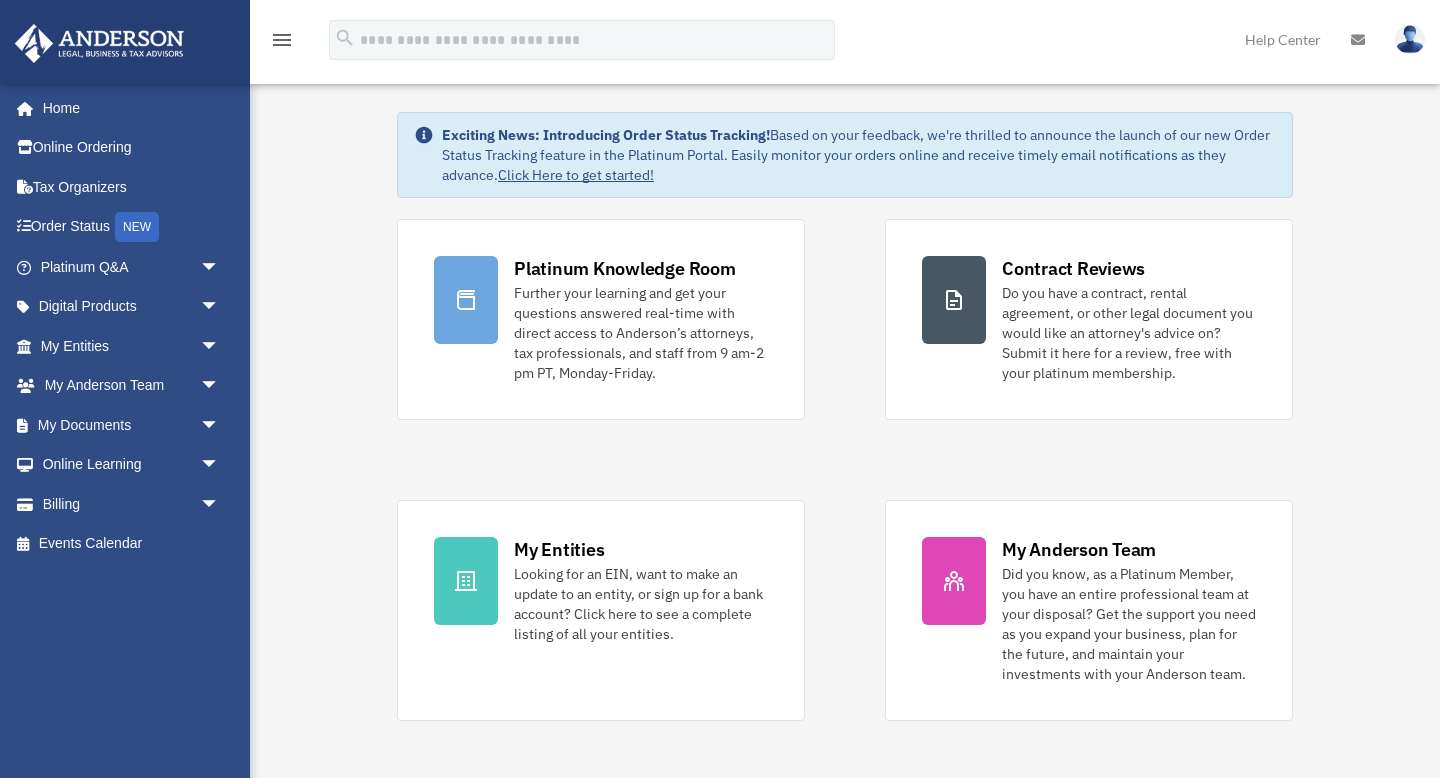 scroll, scrollTop: 25, scrollLeft: 0, axis: vertical 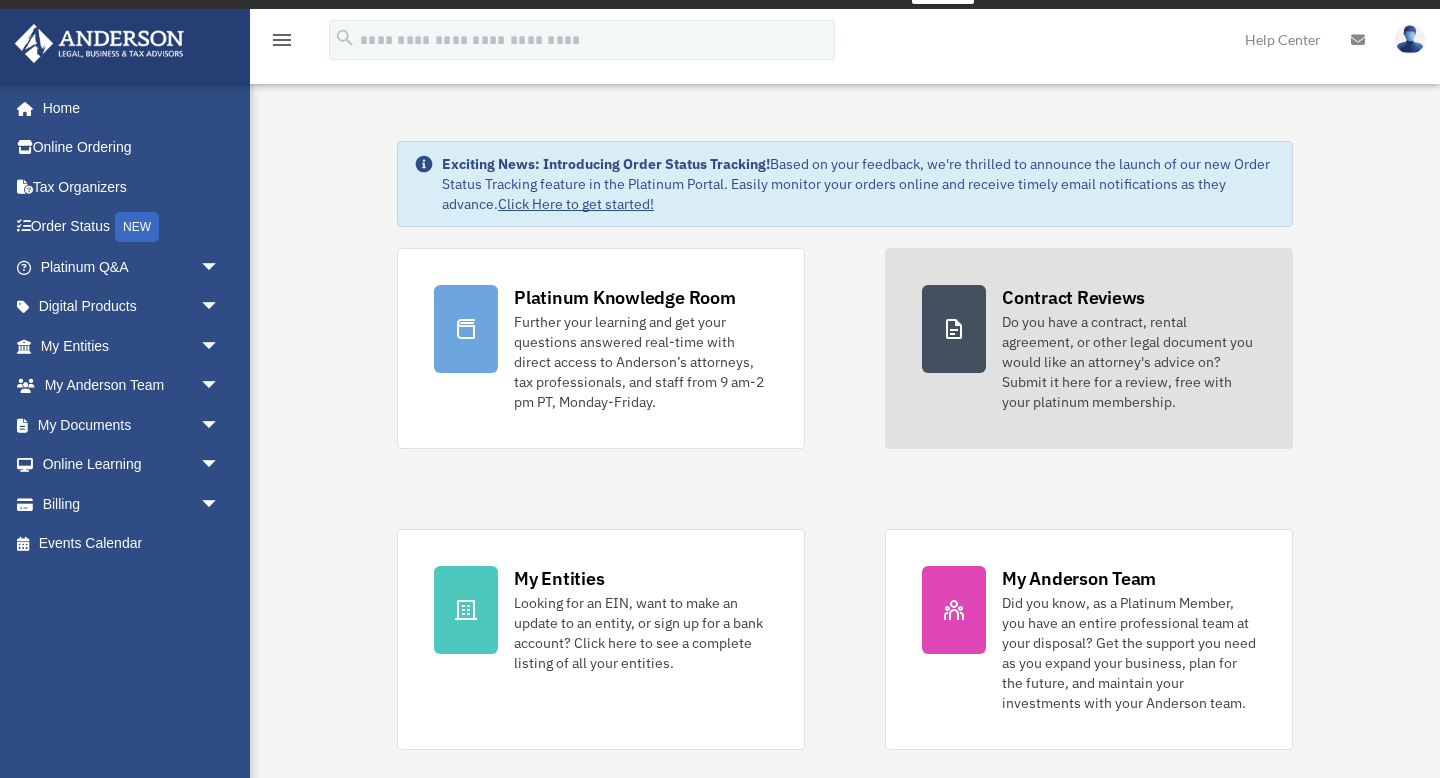 click 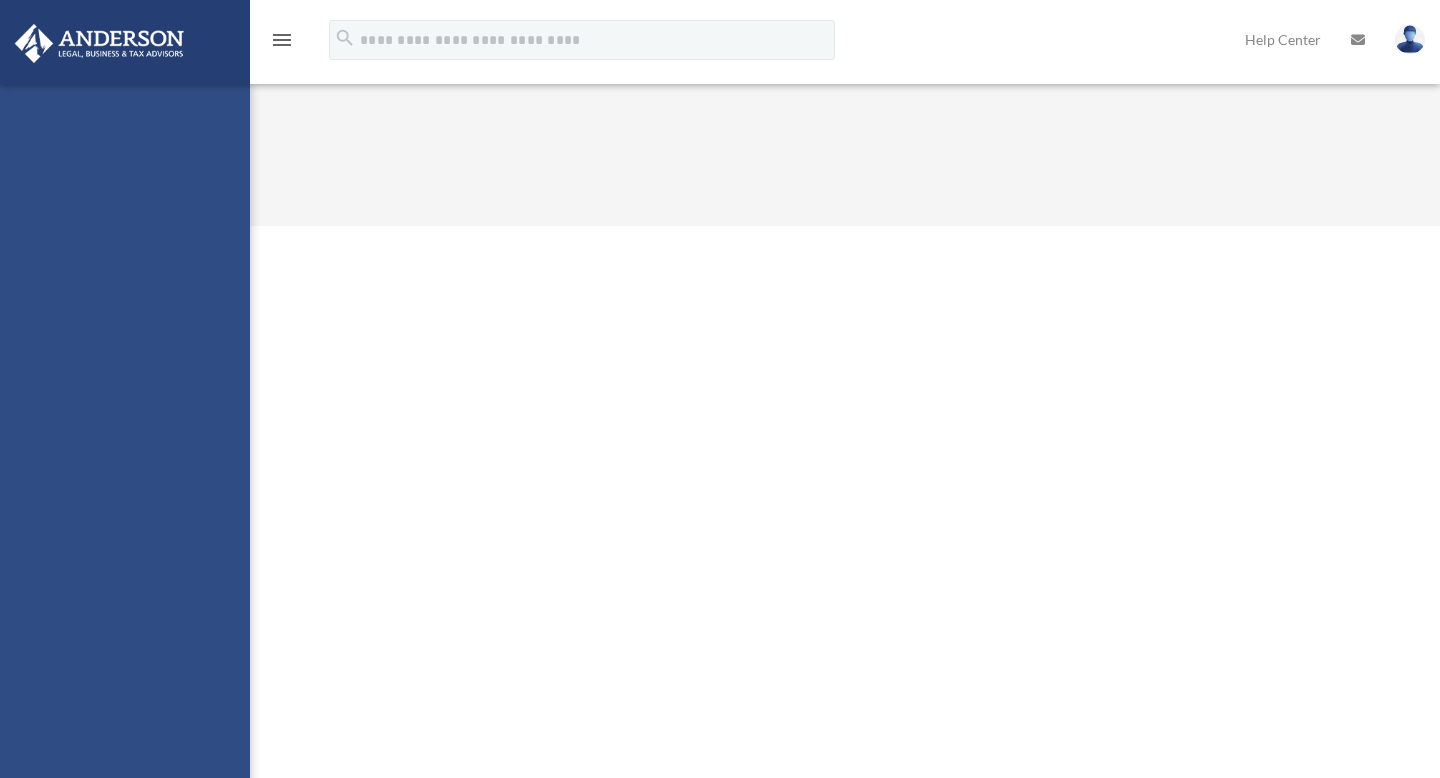 scroll, scrollTop: 0, scrollLeft: 0, axis: both 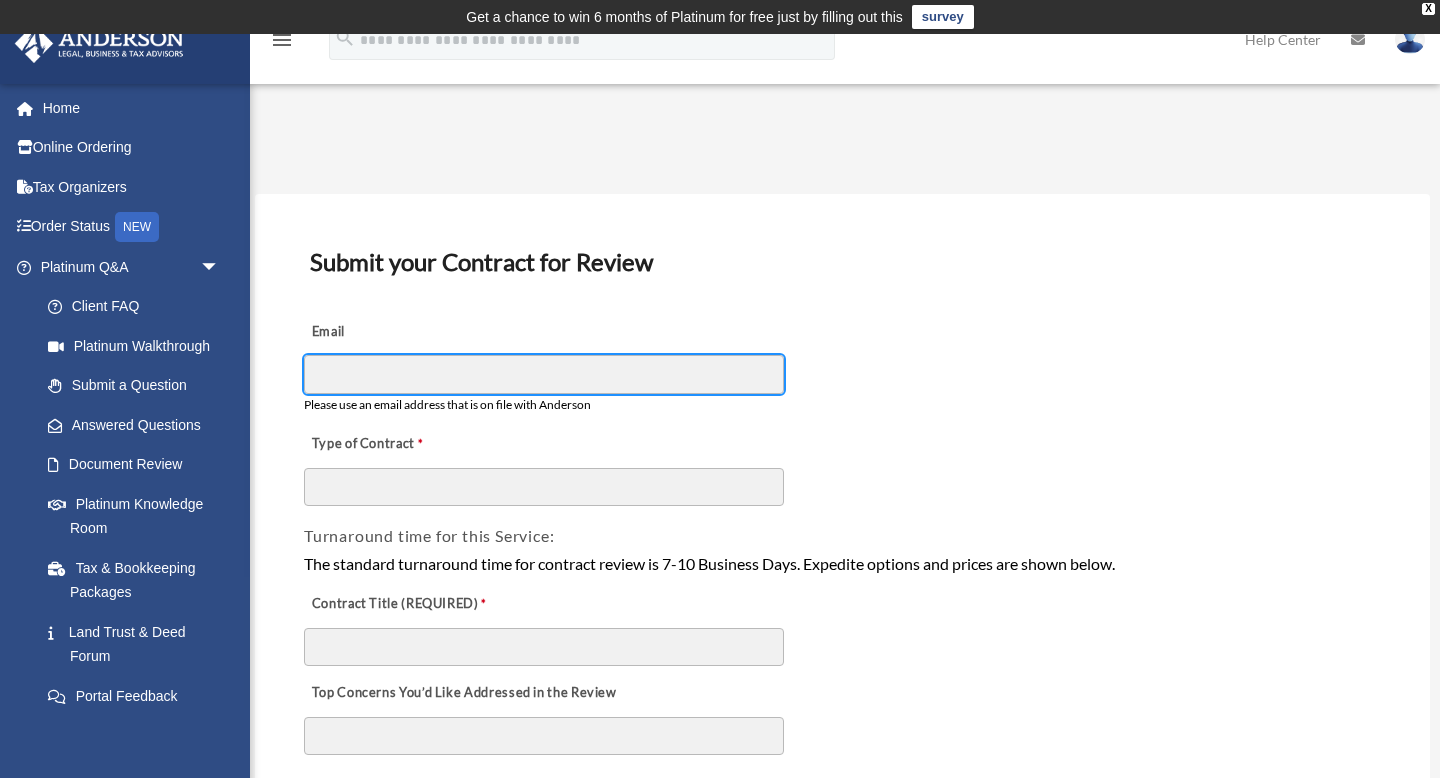 click on "Email" at bounding box center (544, 374) 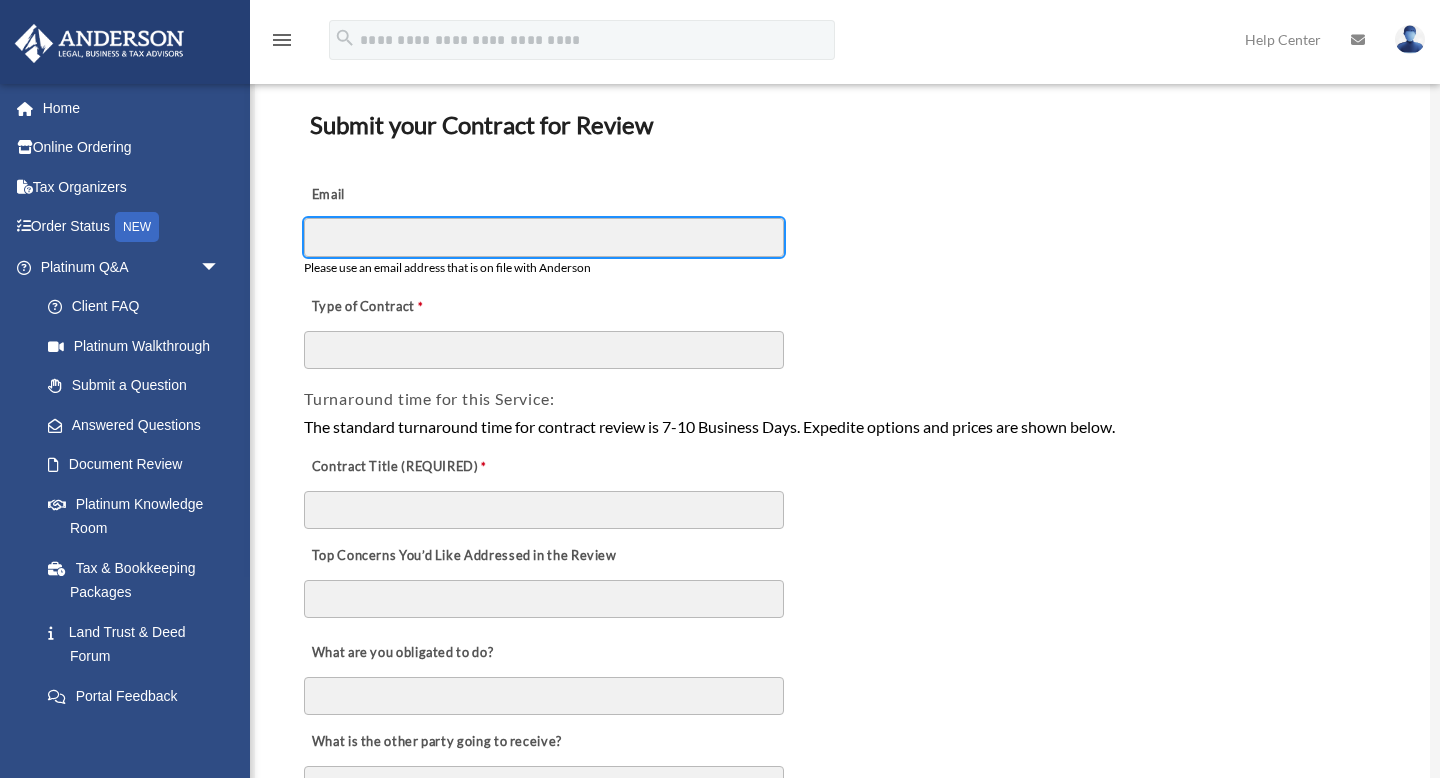 scroll, scrollTop: 154, scrollLeft: 0, axis: vertical 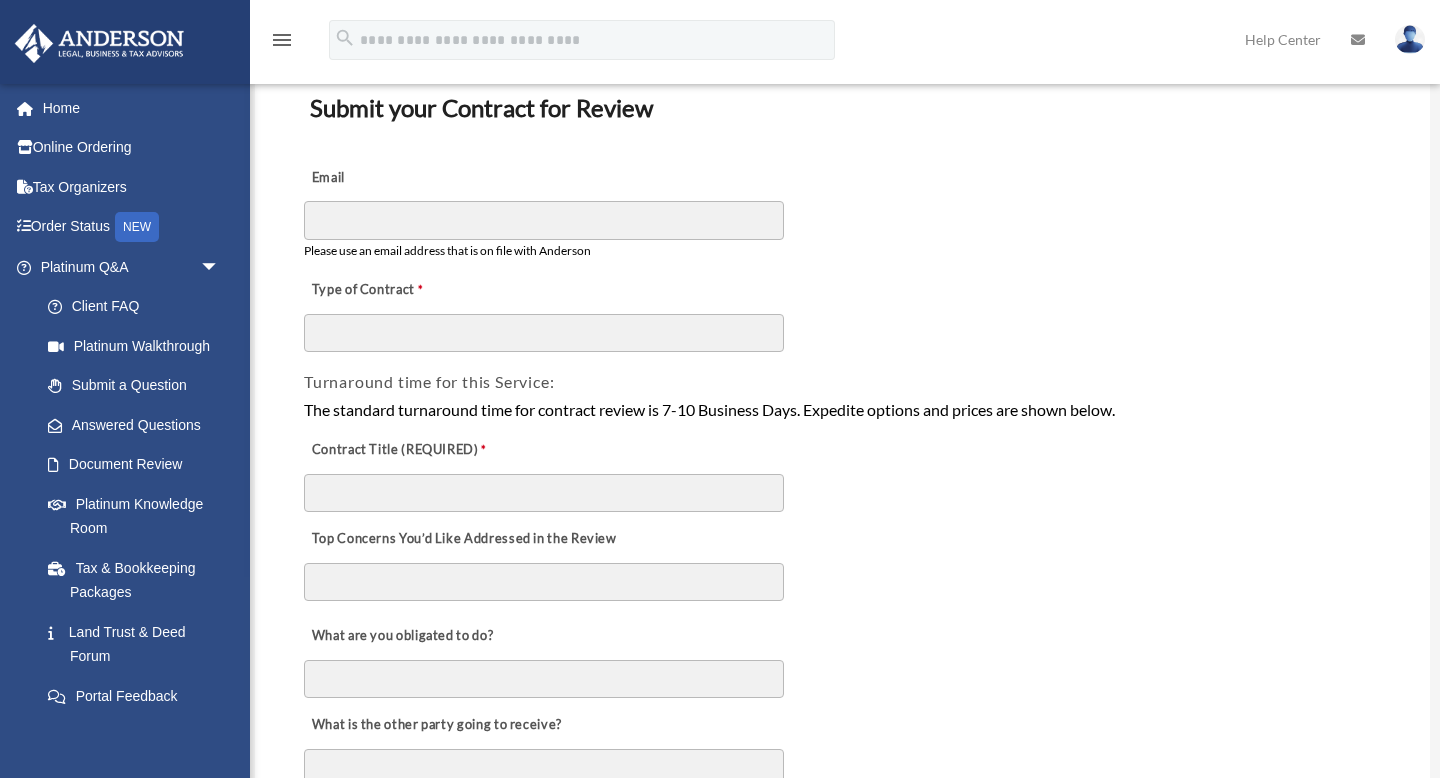 click on "Email
Please use an email address that is on file with Anderson" at bounding box center (842, 209) 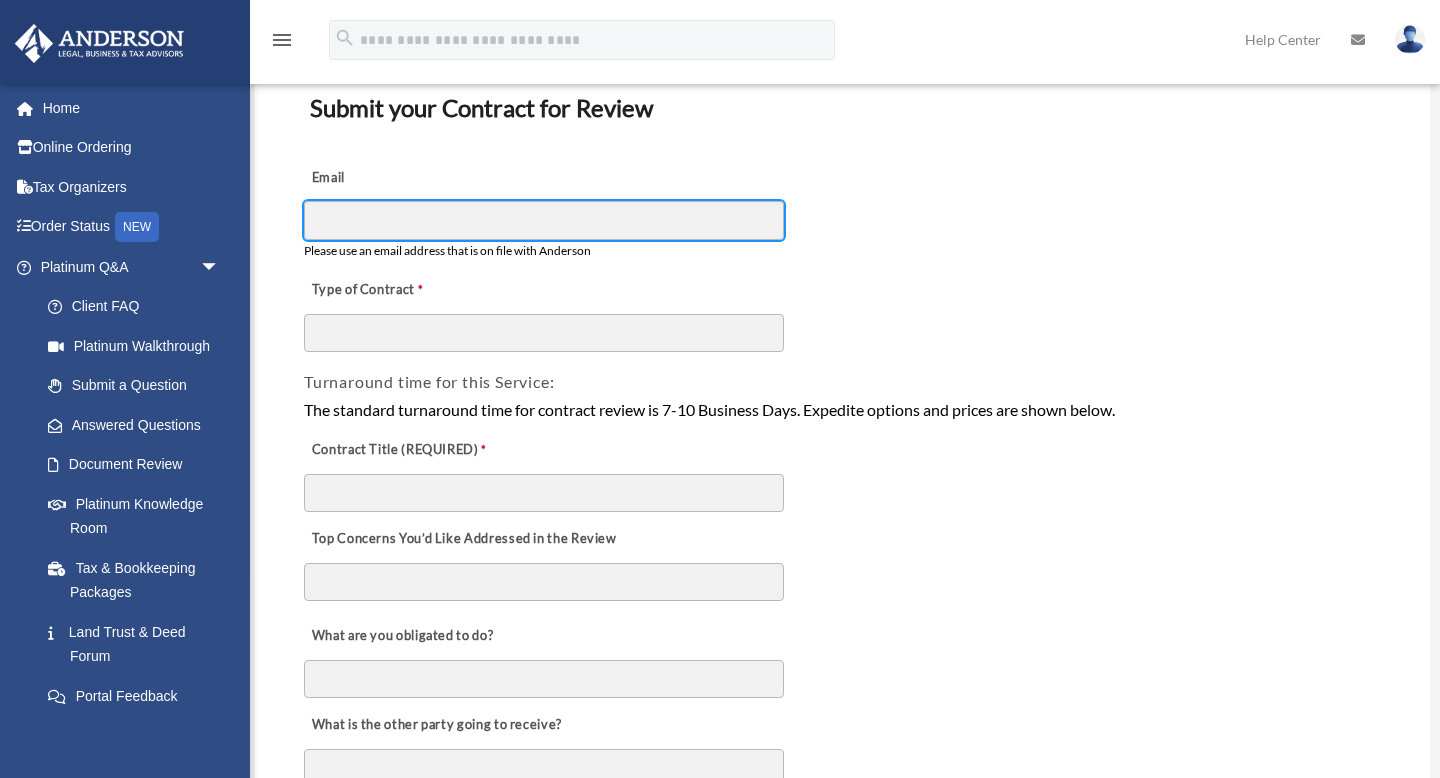 click on "Email" at bounding box center [544, 220] 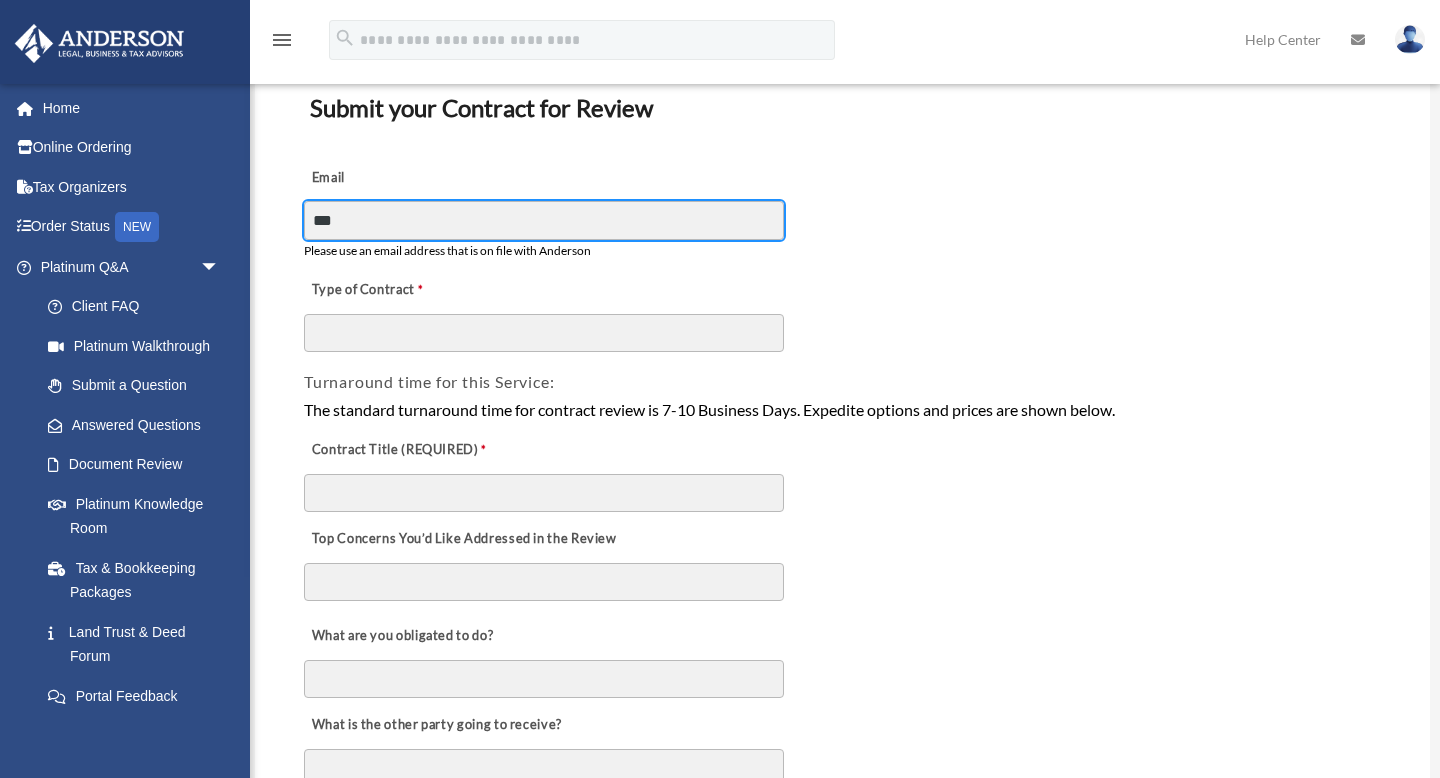 type on "**********" 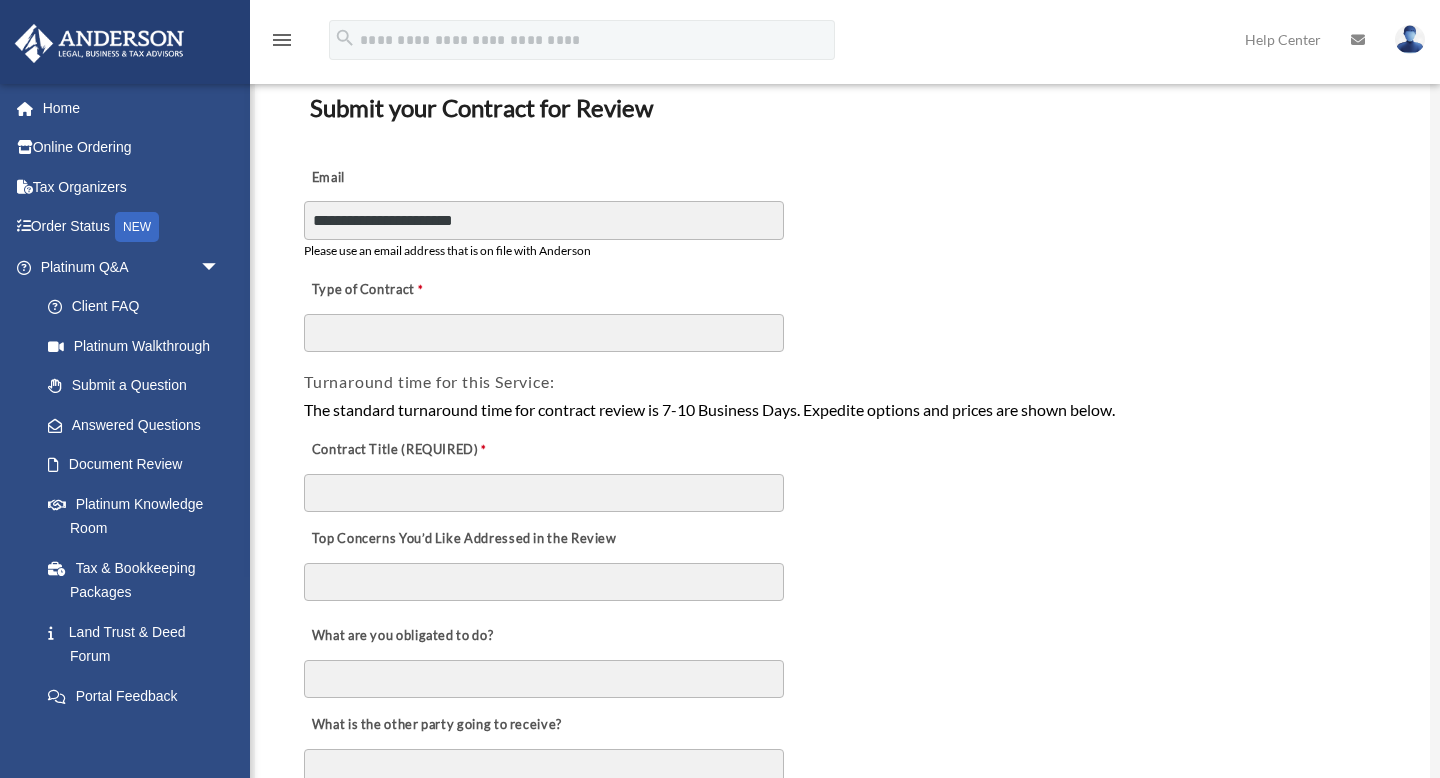click on "**********" at bounding box center [842, 209] 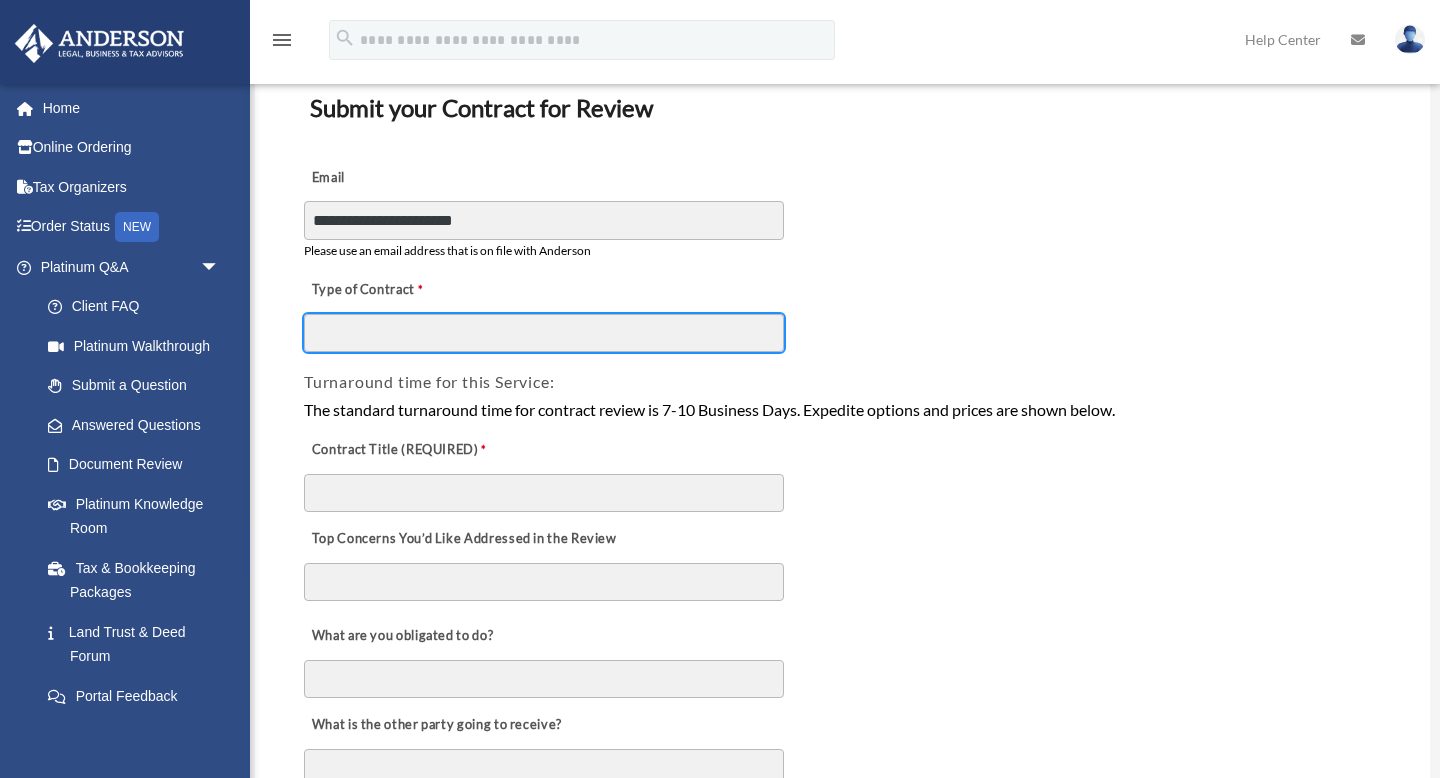 click on "Type of Contract" at bounding box center [544, 333] 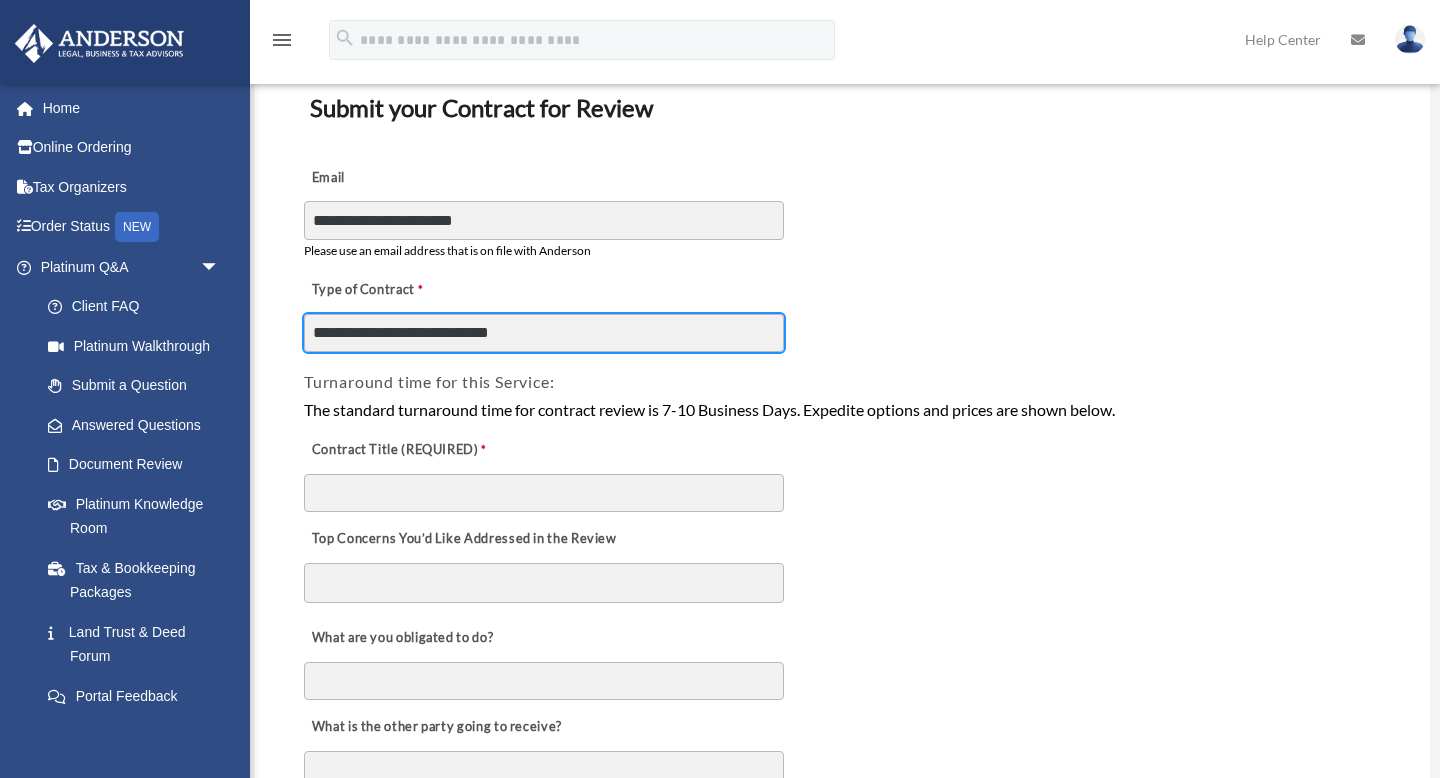 type on "**********" 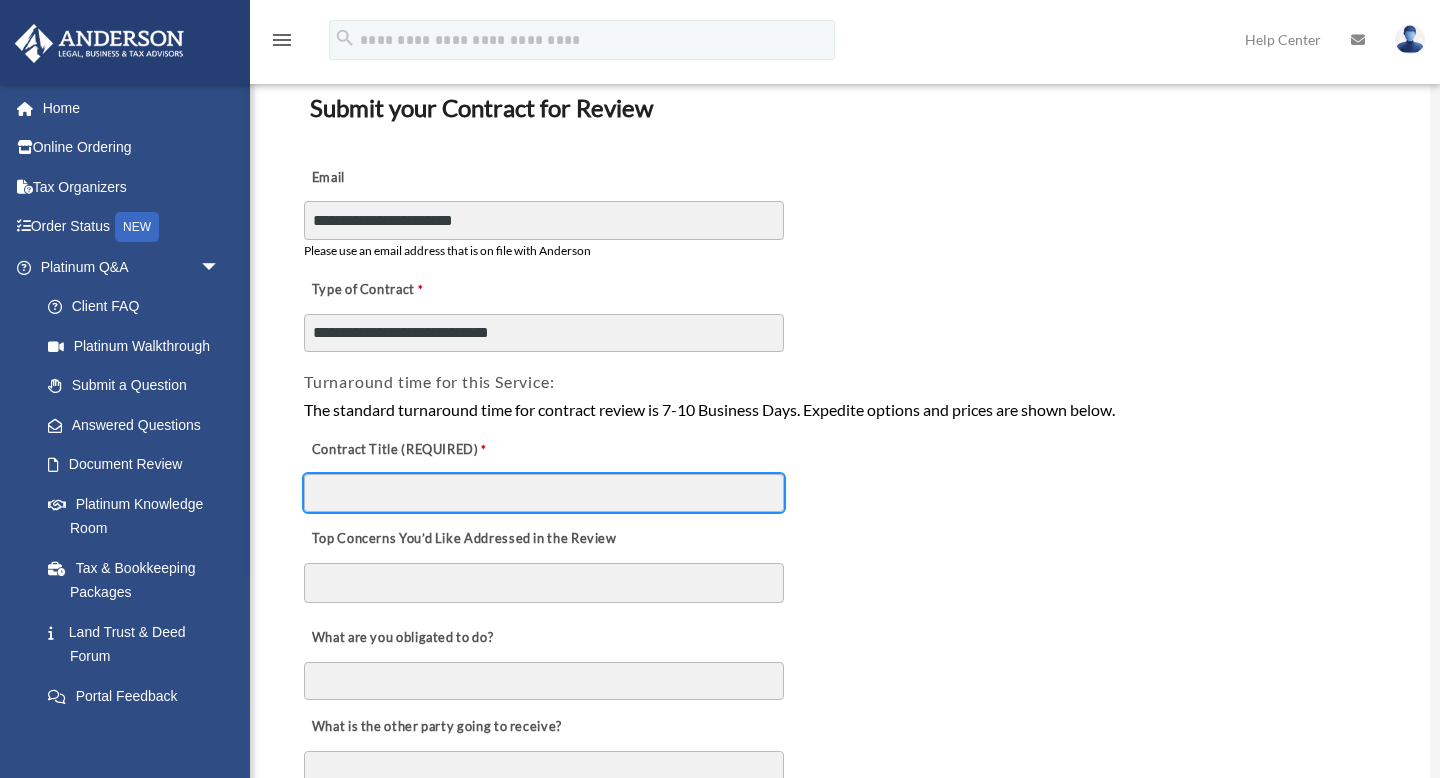 click on "Contract Title (REQUIRED)" at bounding box center [544, 493] 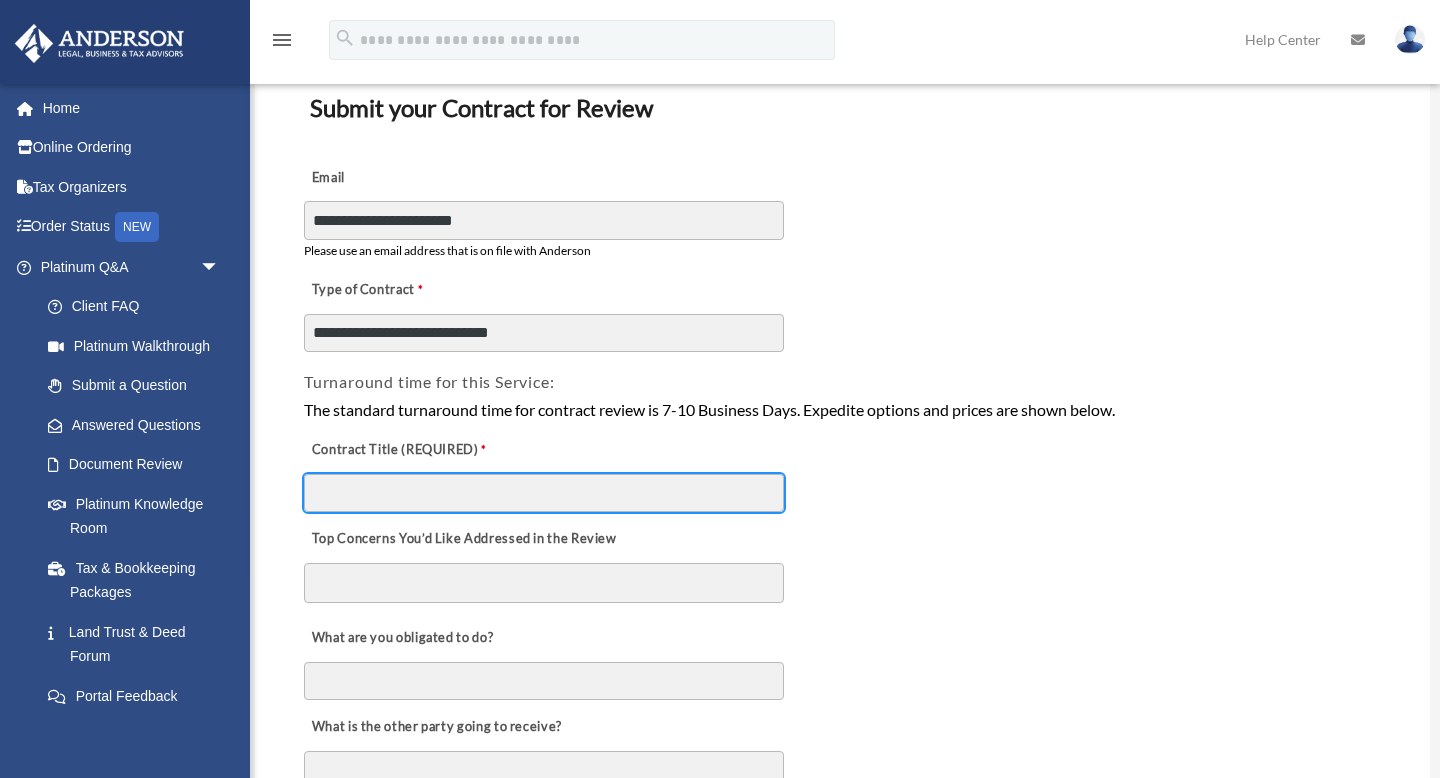 paste on "**********" 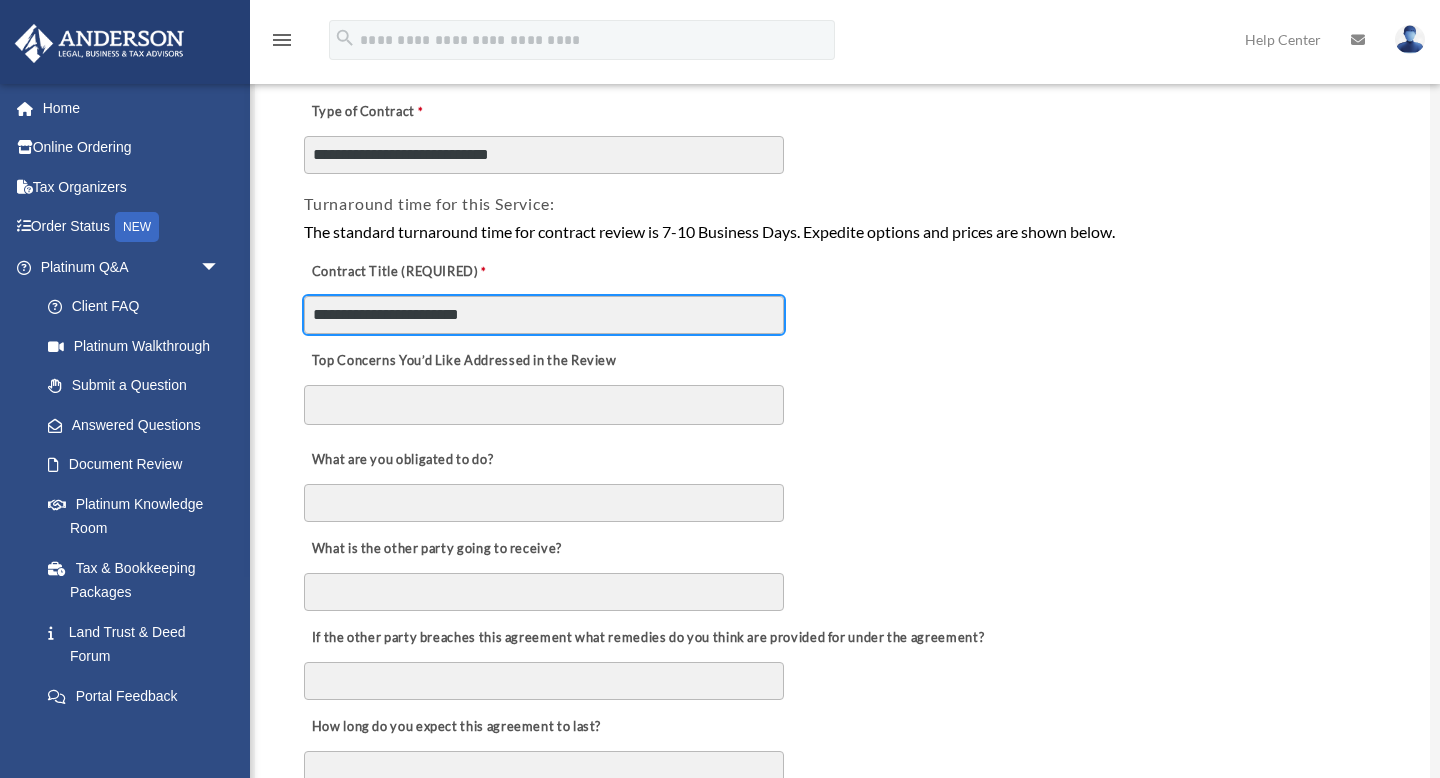scroll, scrollTop: 333, scrollLeft: 0, axis: vertical 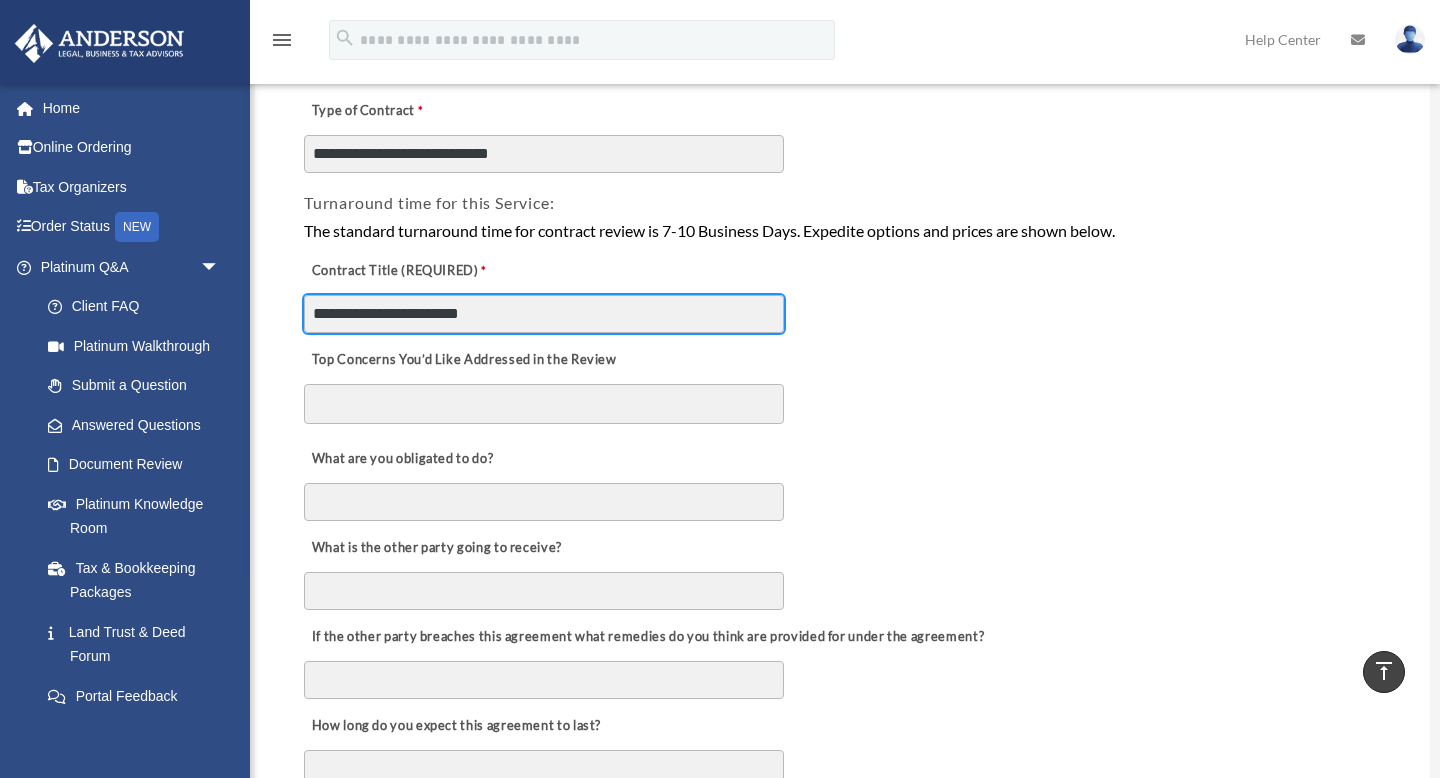 type on "**********" 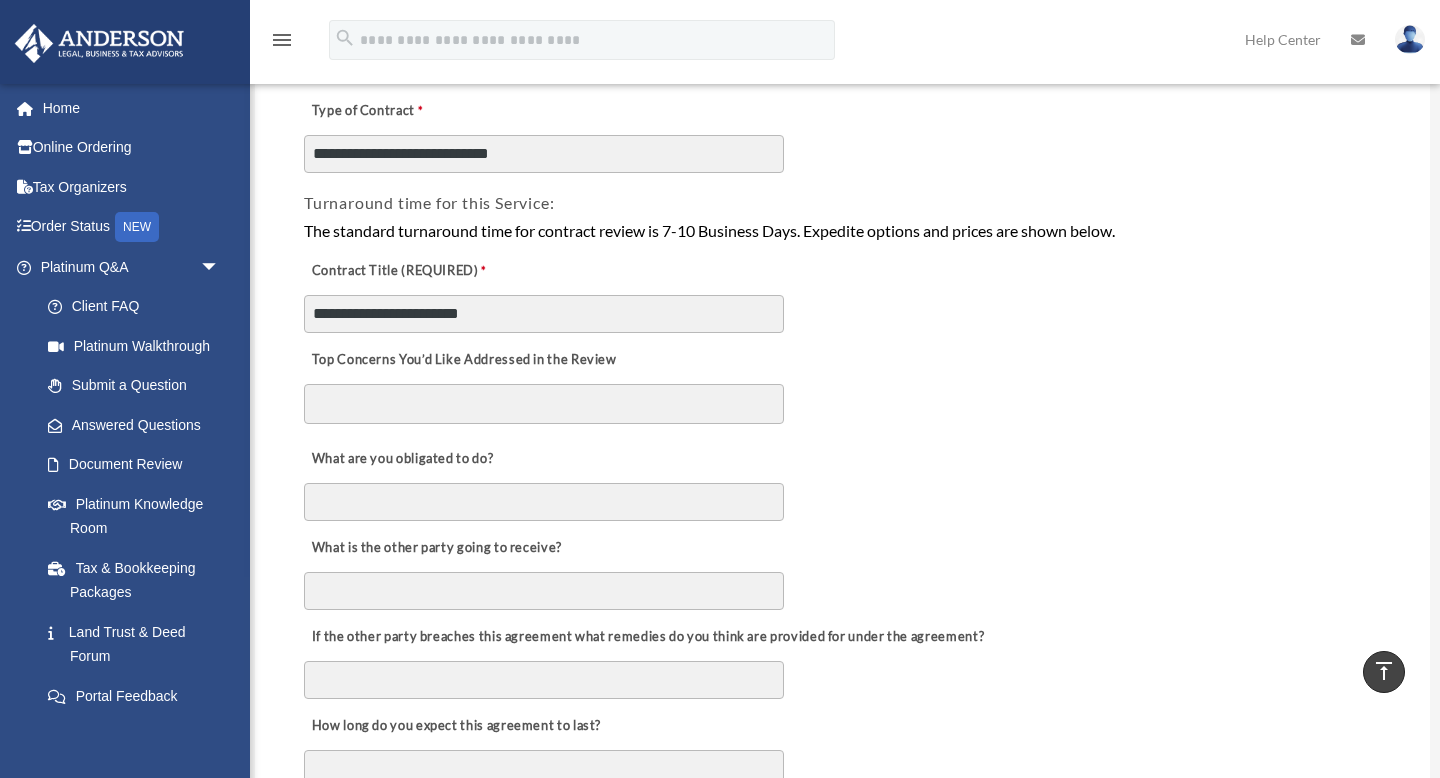 click on "Top Concerns You’d Like Addressed in the Review" at bounding box center [544, 404] 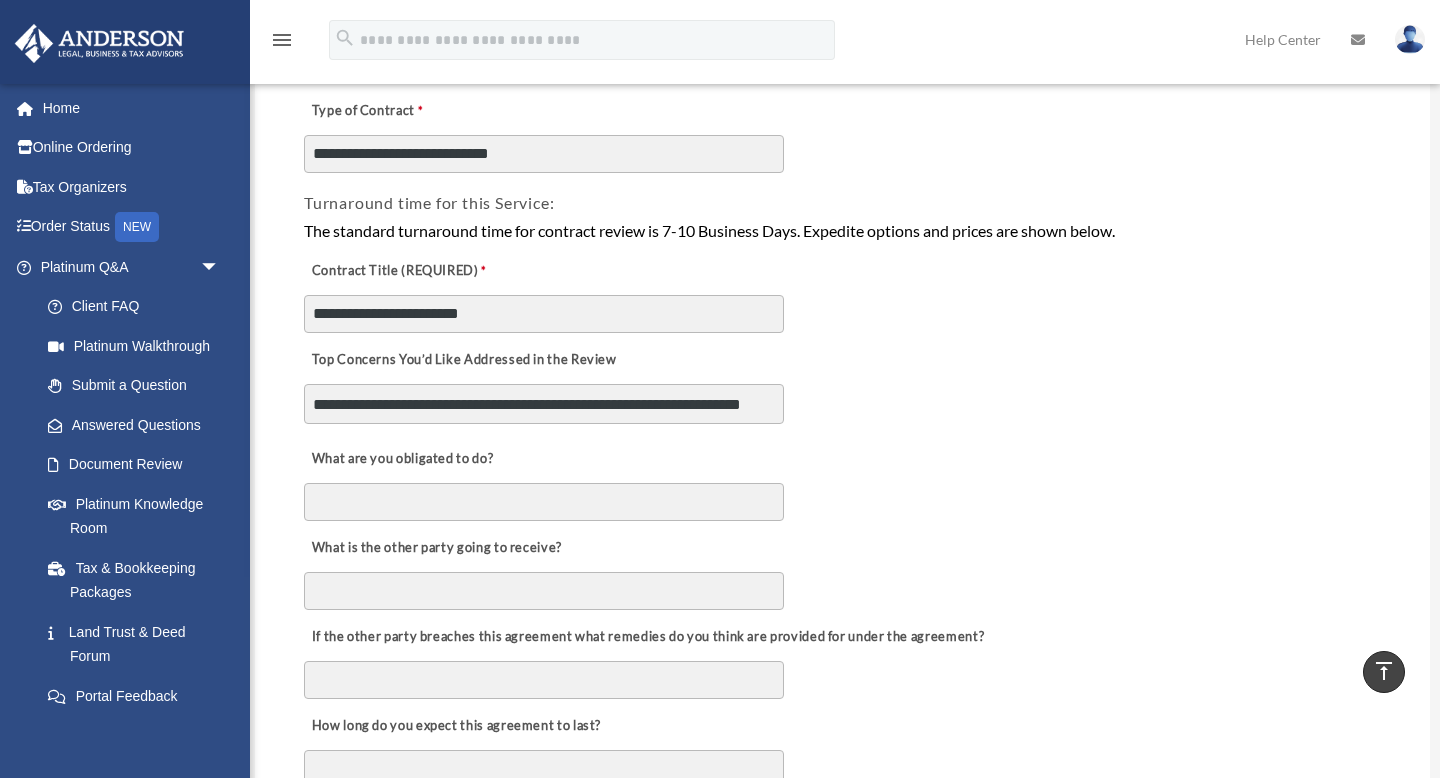 scroll, scrollTop: 15, scrollLeft: 0, axis: vertical 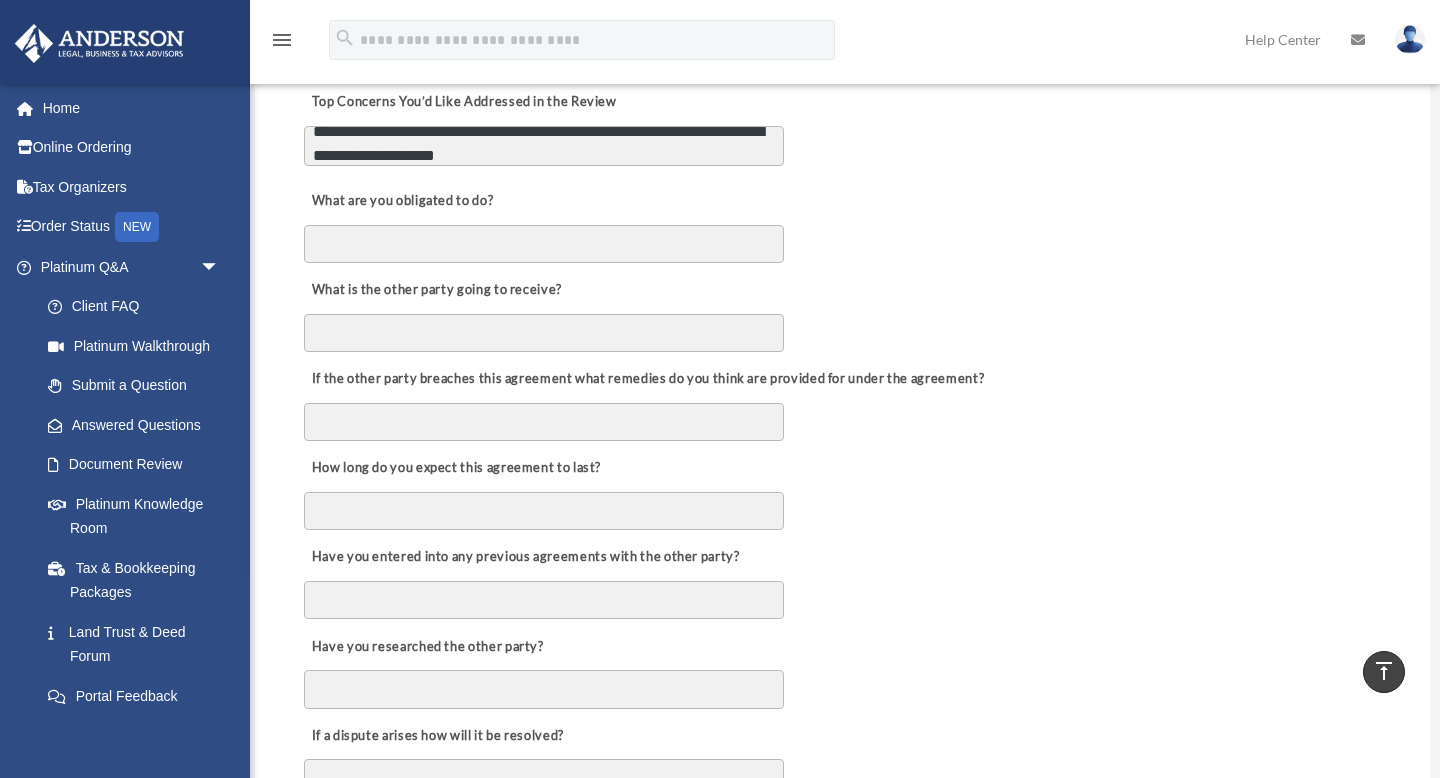 type on "**********" 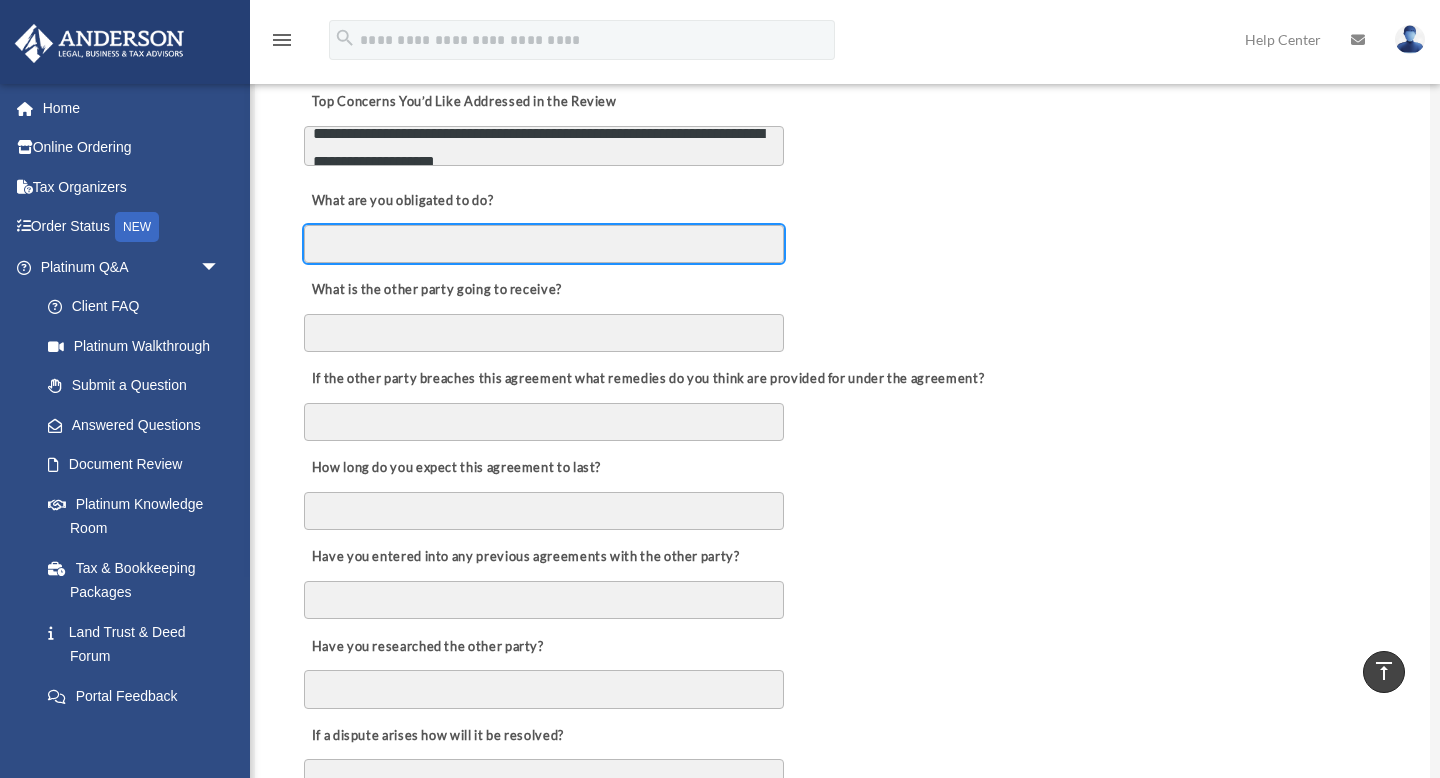 scroll, scrollTop: 17, scrollLeft: 0, axis: vertical 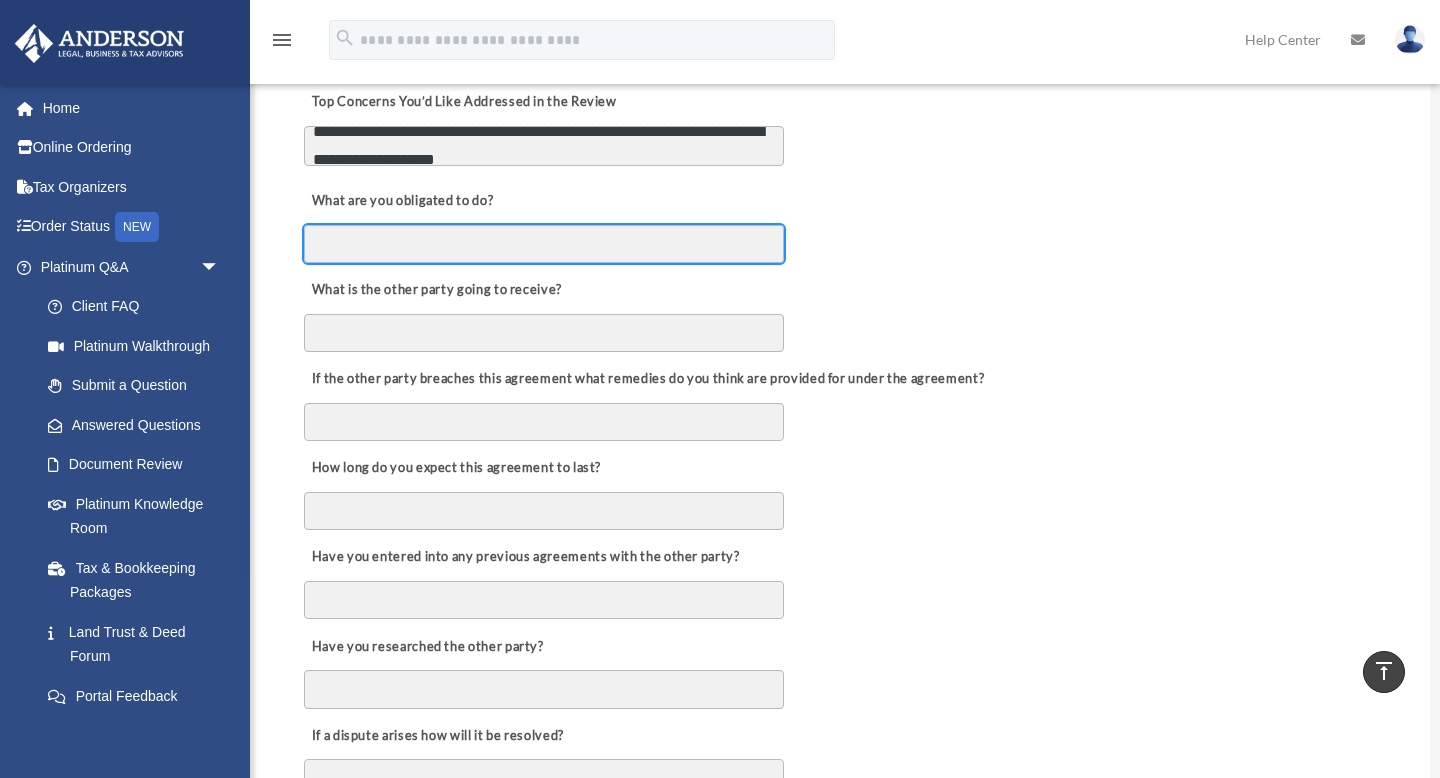 click on "What are you obligated to do?" at bounding box center [544, 244] 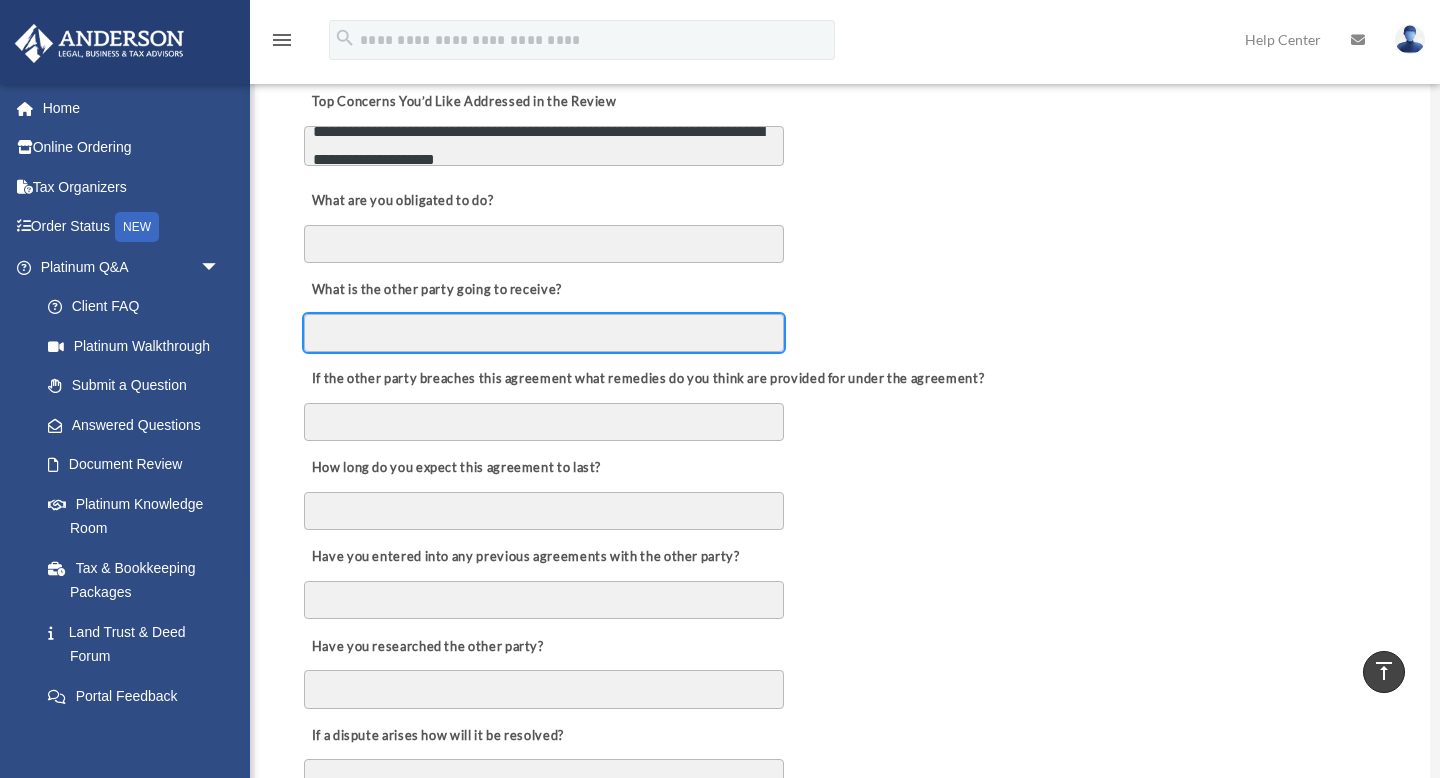 click on "What is the other party going to receive?" at bounding box center (544, 333) 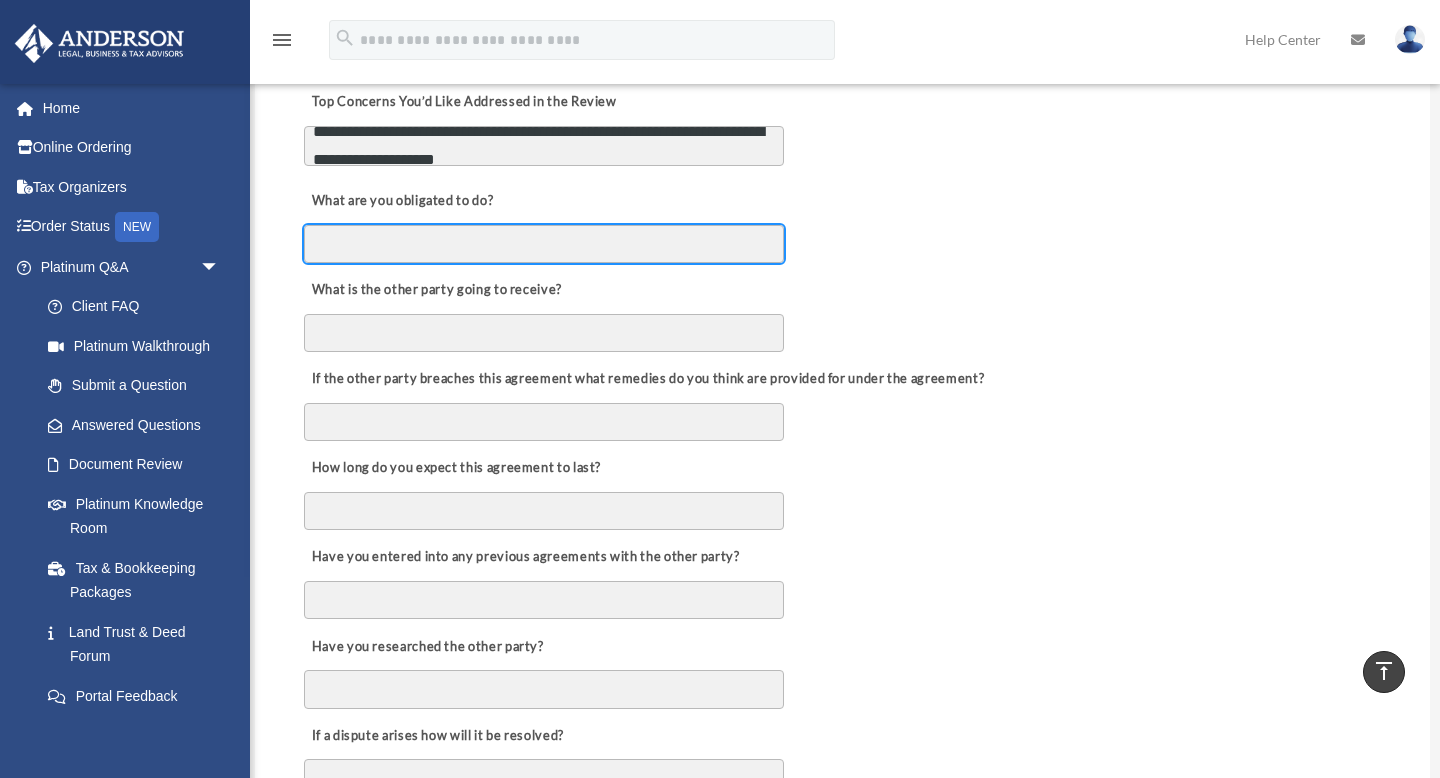 click on "What are you obligated to do?" at bounding box center (544, 244) 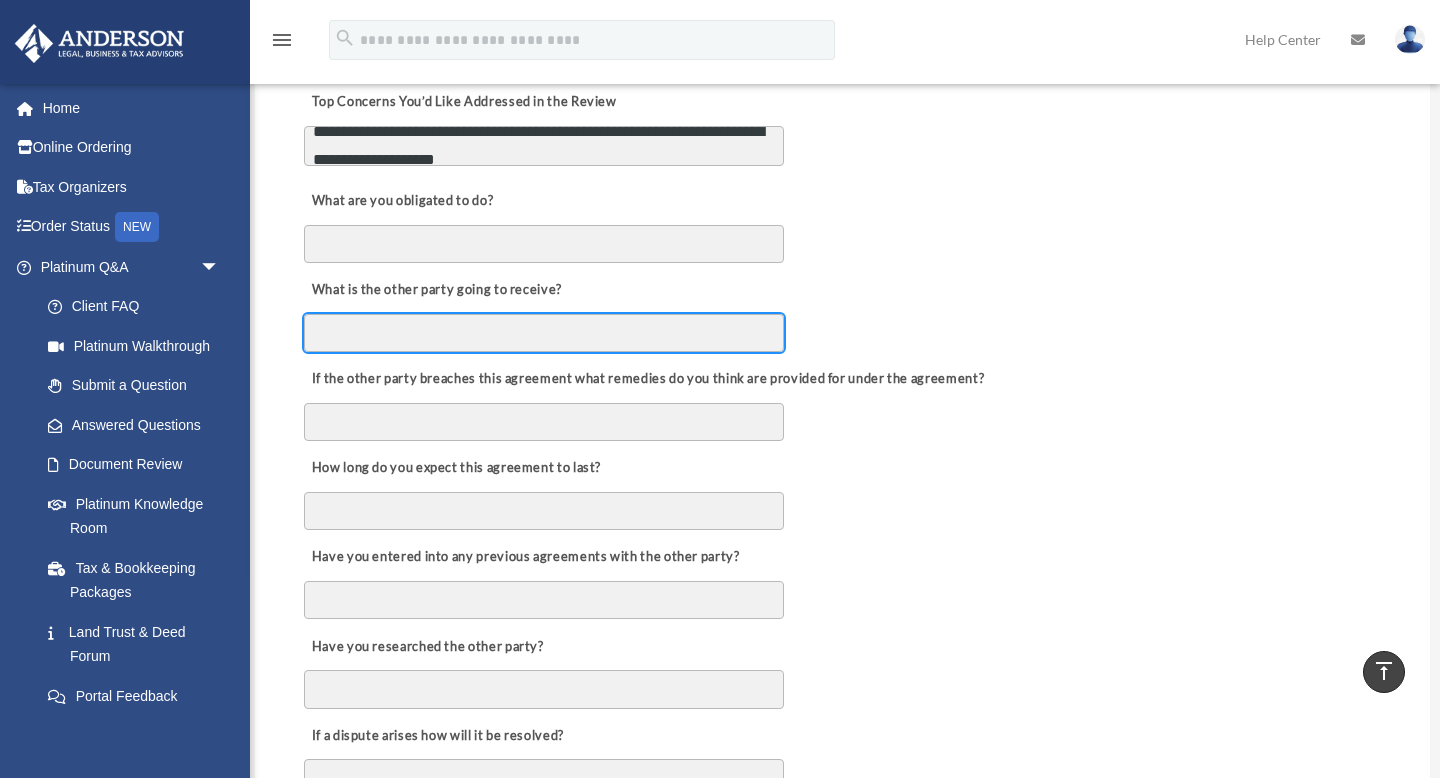 click on "What is the other party going to receive?" at bounding box center (544, 333) 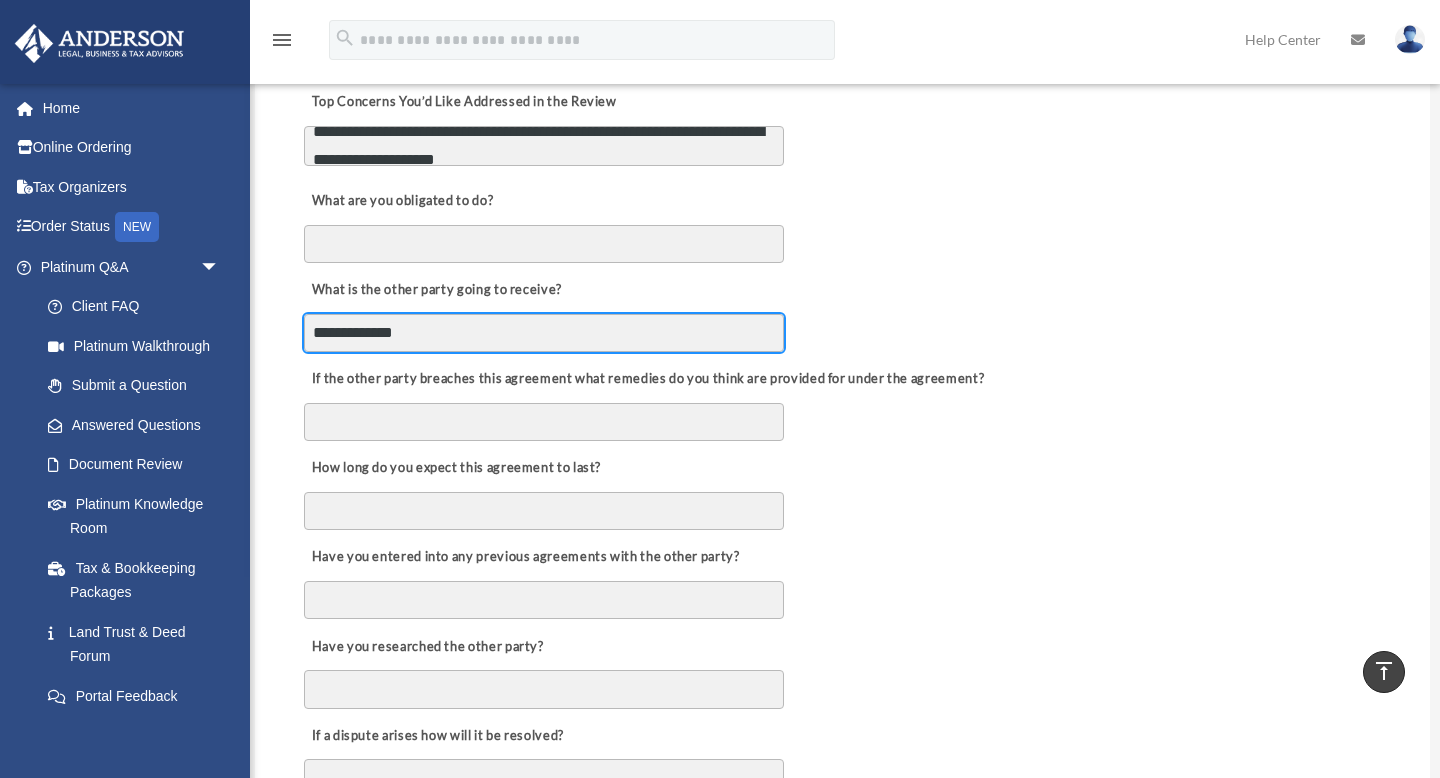paste on "**********" 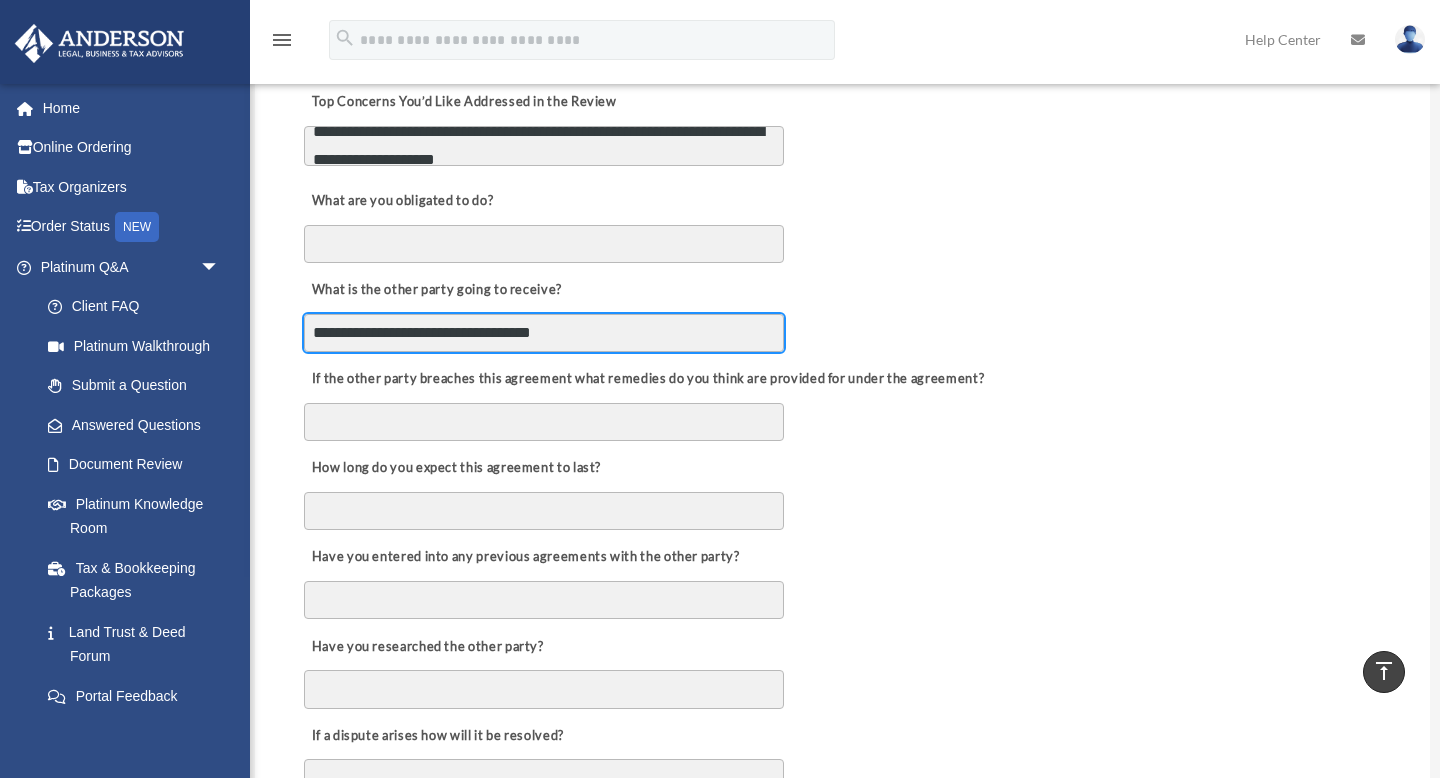 type on "**********" 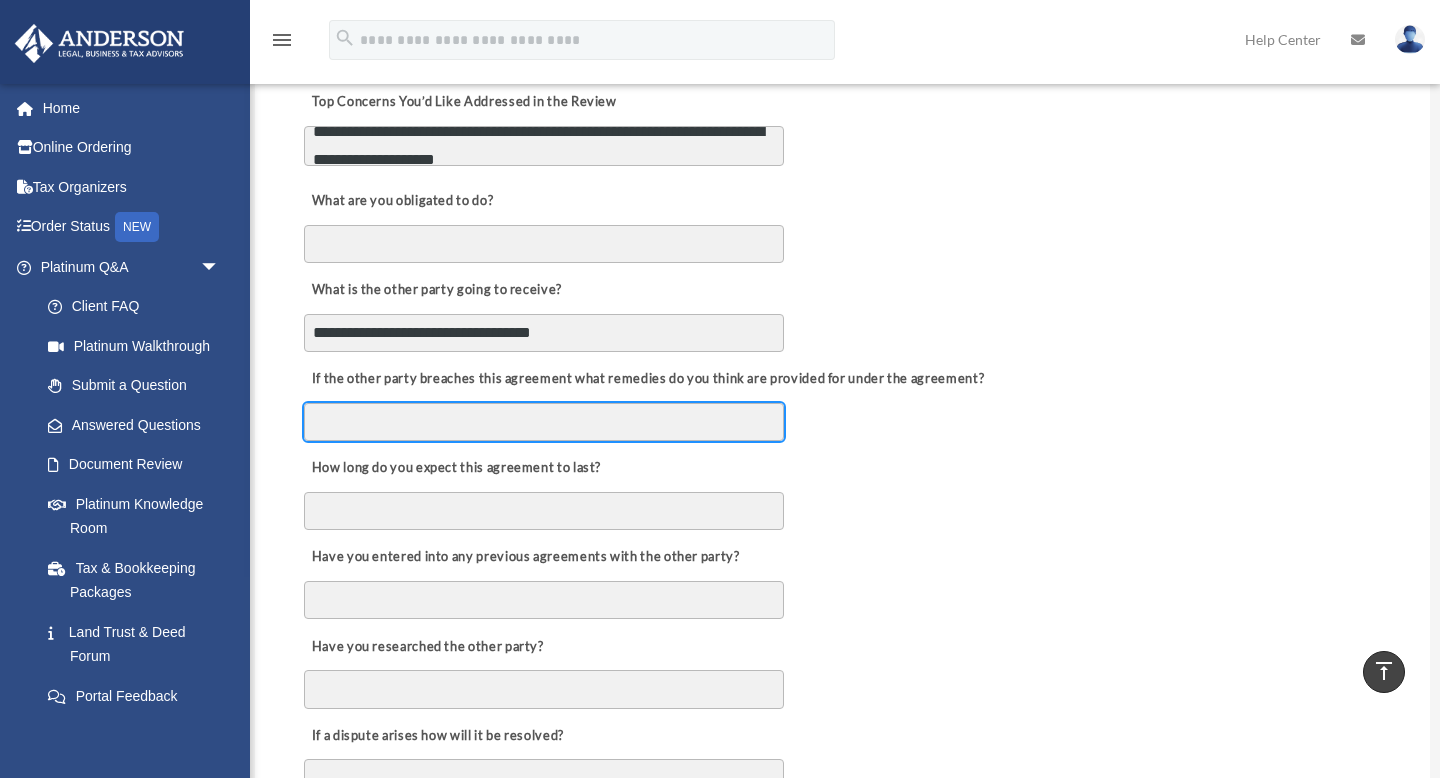 click on "If the other party breaches this agreement what remedies do you think are provided for under the agreement?" at bounding box center (544, 422) 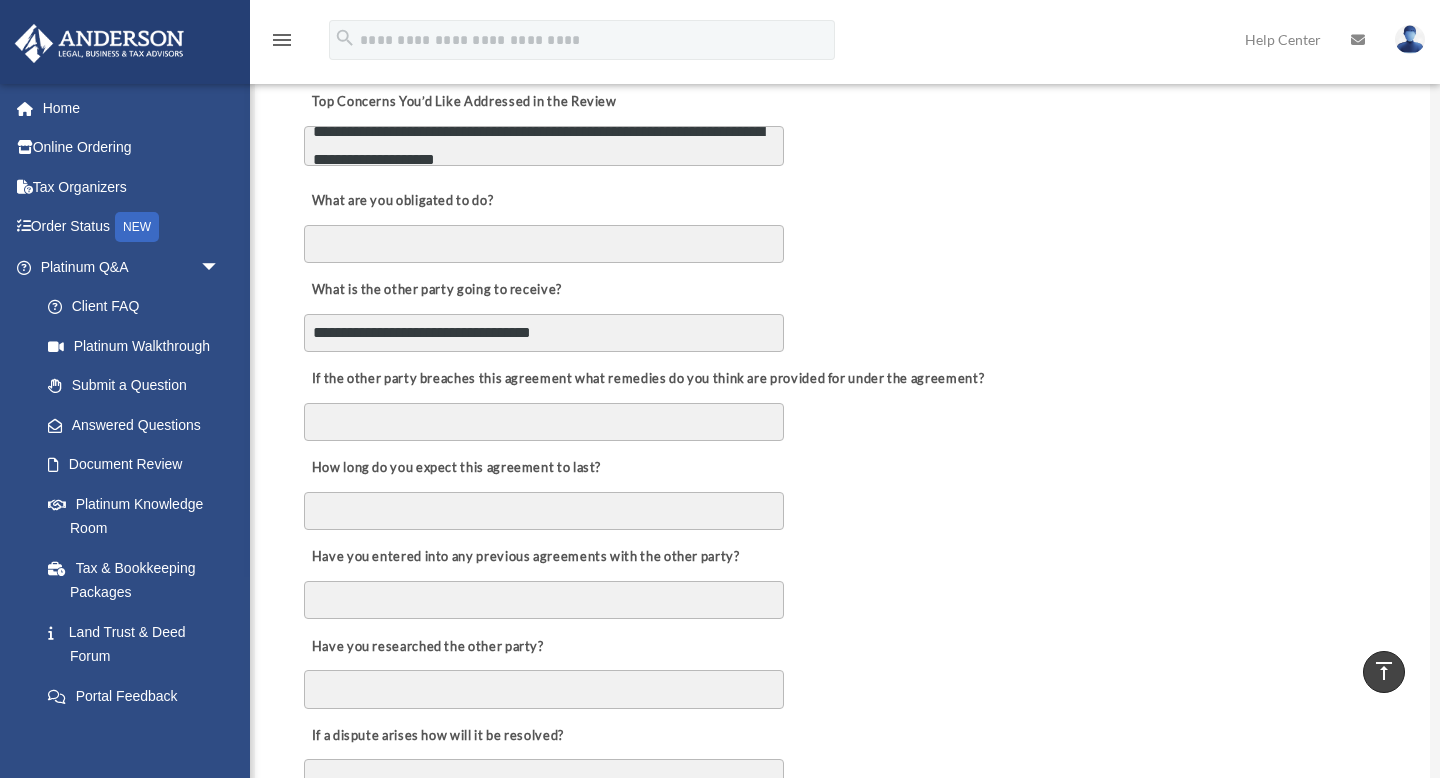 click on "What are you obligated to do?" at bounding box center [842, 220] 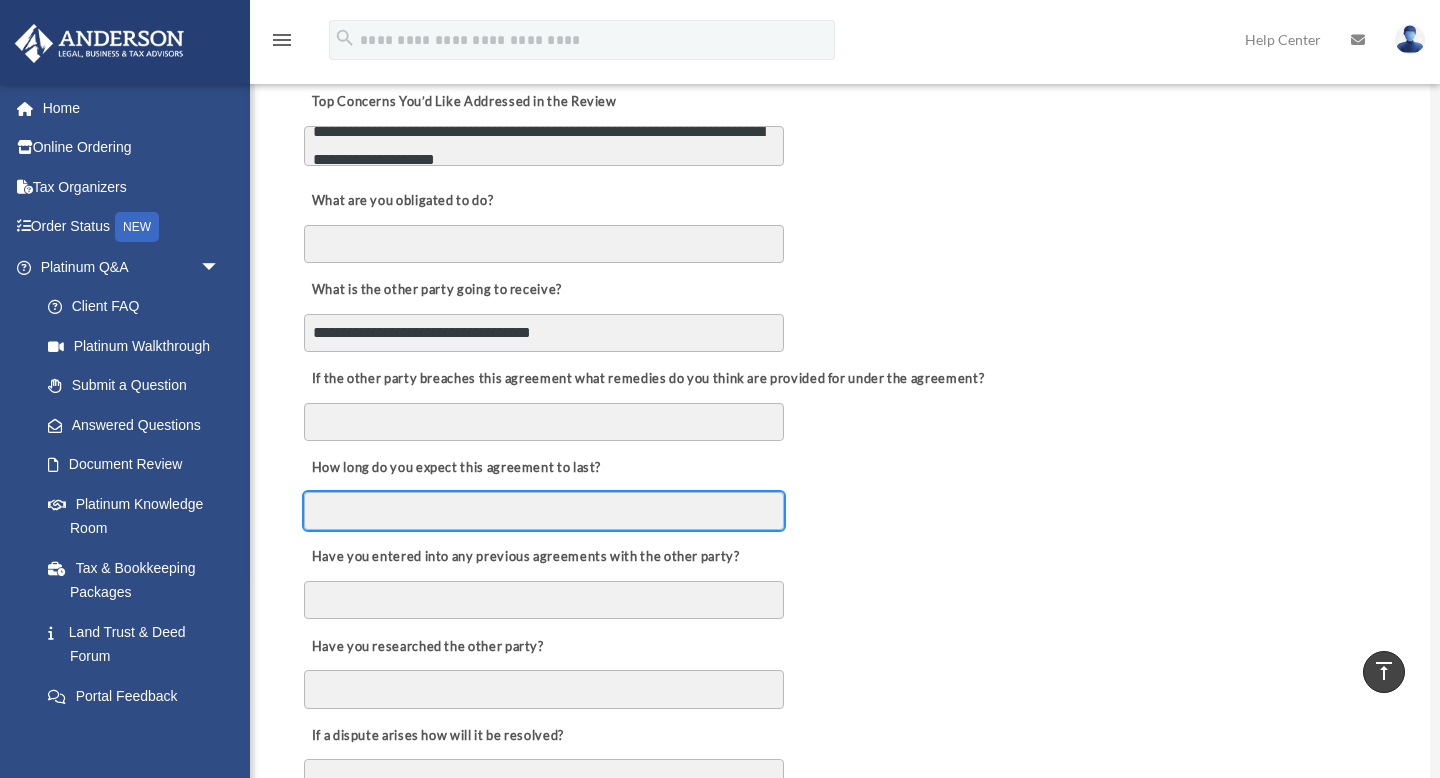 click on "How long do you expect this agreement to last?" at bounding box center [544, 511] 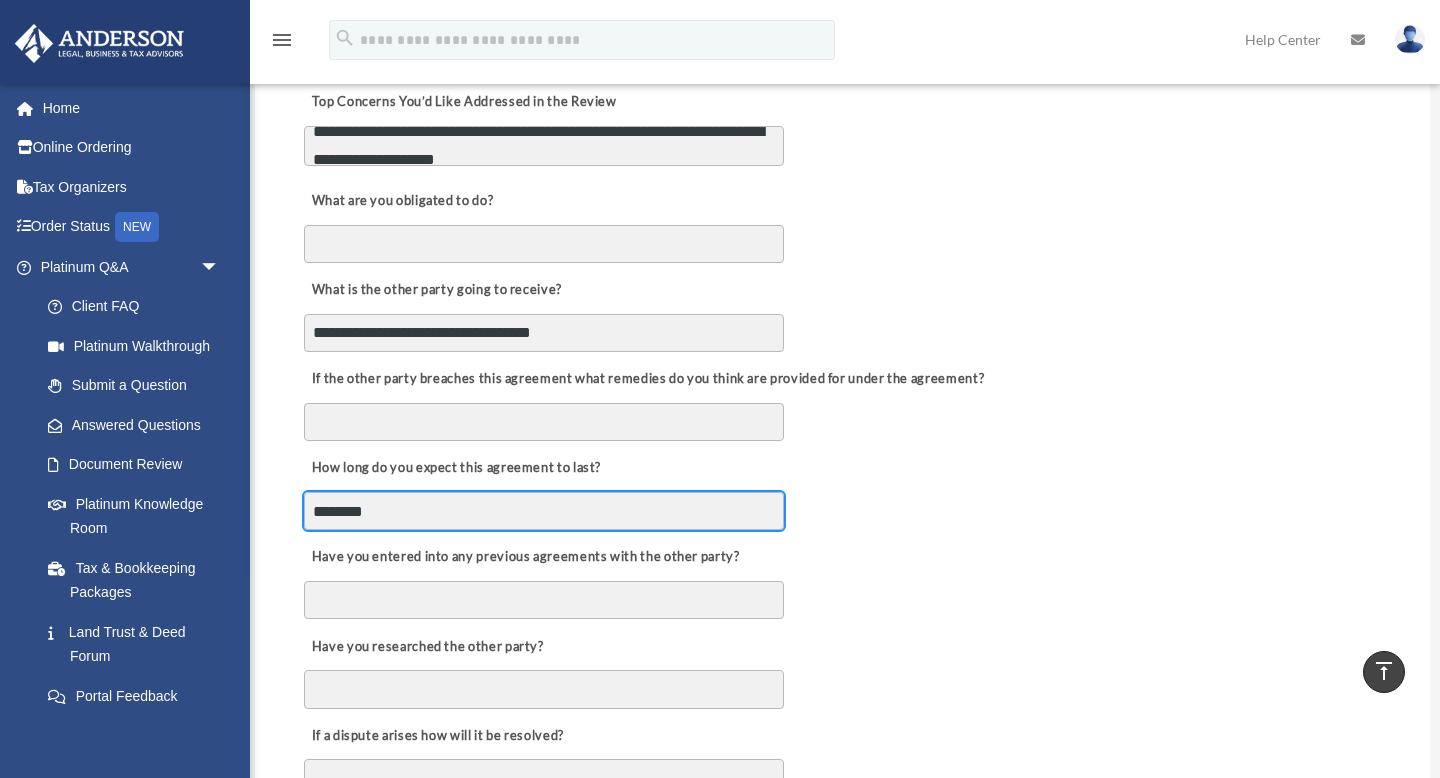 click on "********" at bounding box center (544, 511) 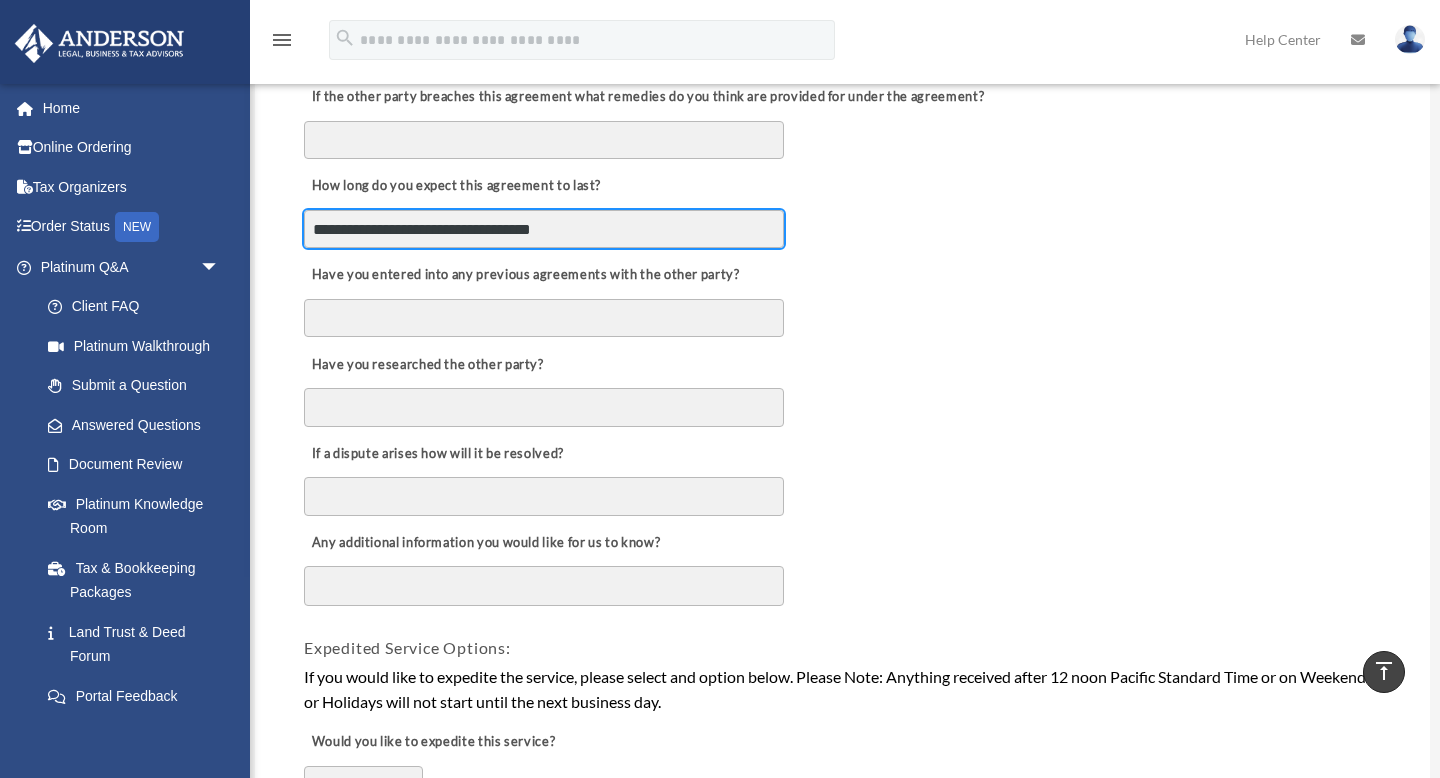 scroll, scrollTop: 874, scrollLeft: 0, axis: vertical 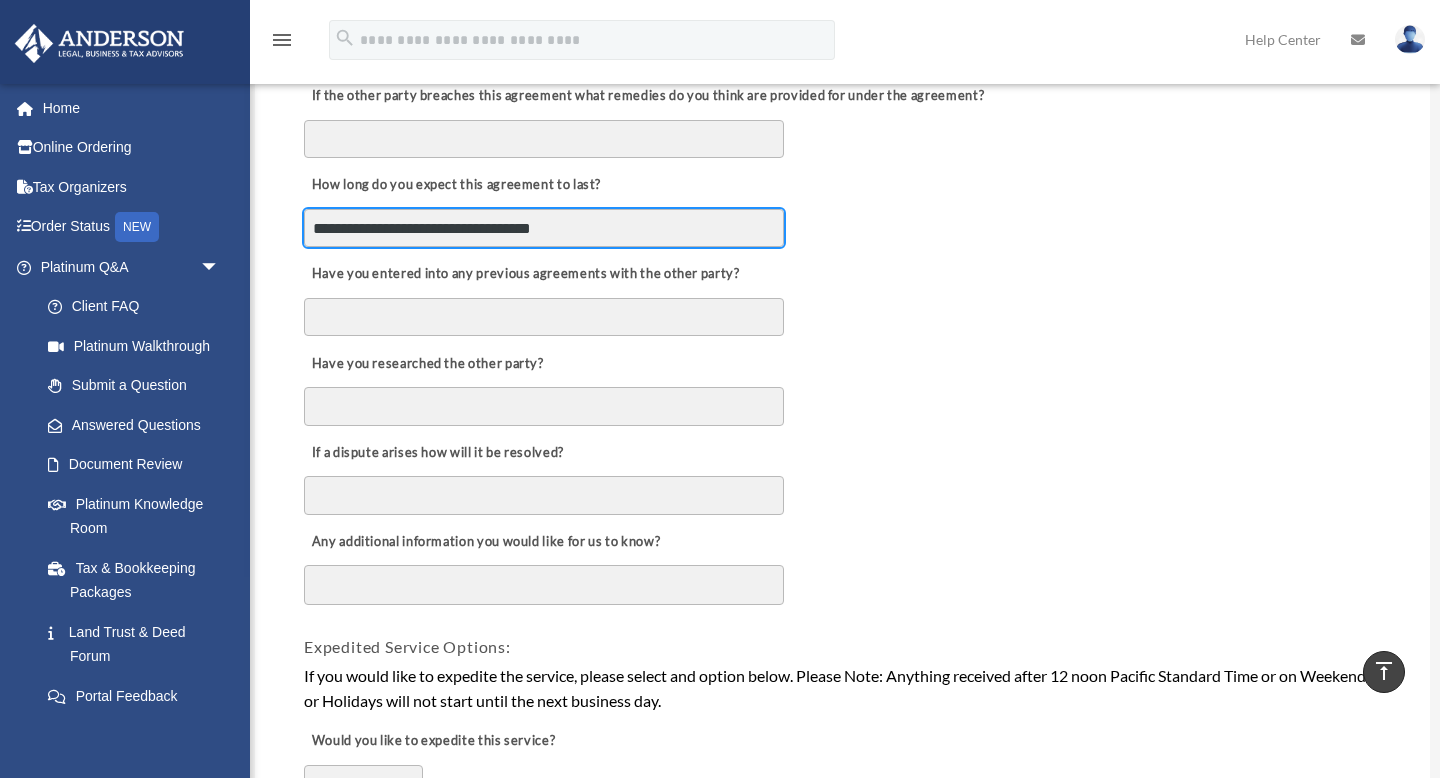 type on "**********" 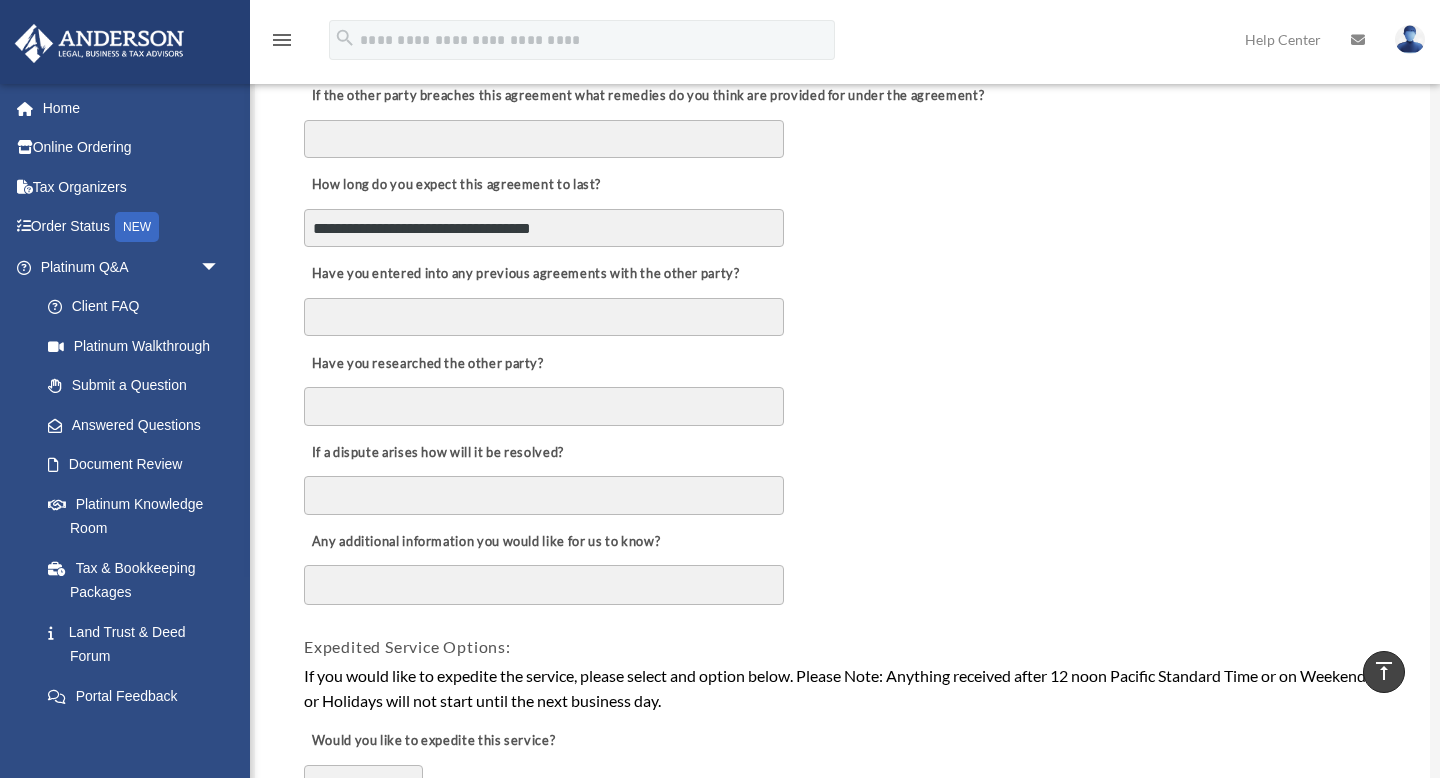 click on "Any additional information you would like for us to know?" at bounding box center [544, 585] 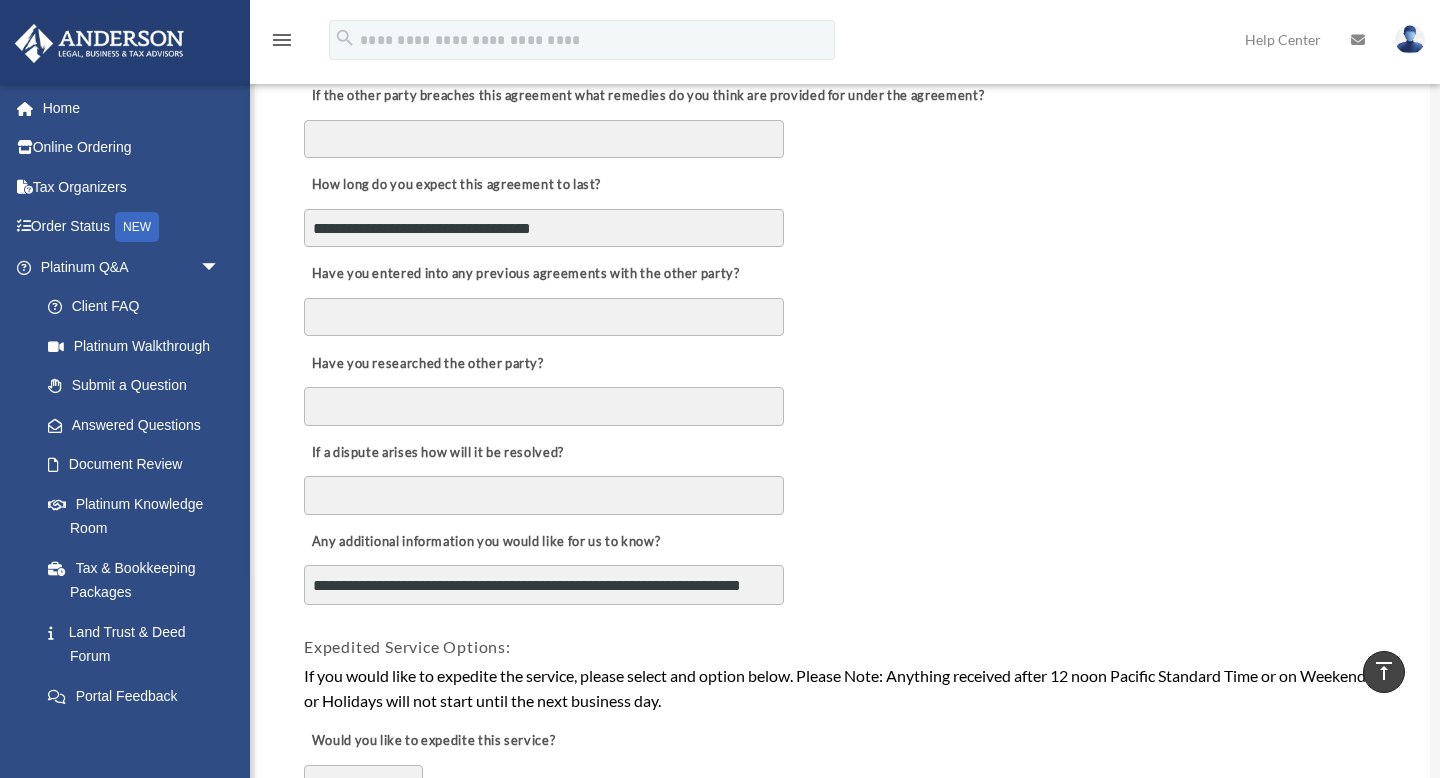 scroll, scrollTop: 16, scrollLeft: 0, axis: vertical 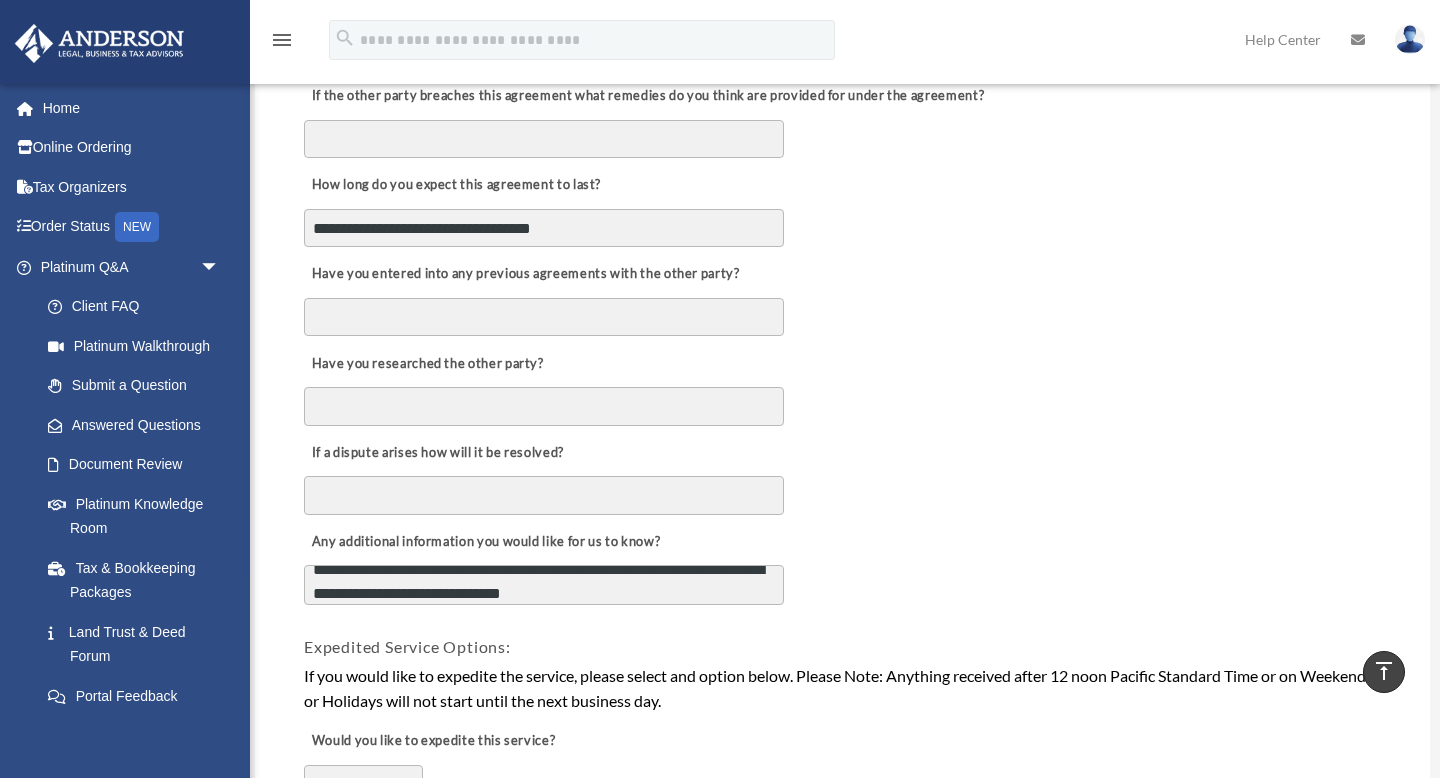 click on "**********" at bounding box center (544, 585) 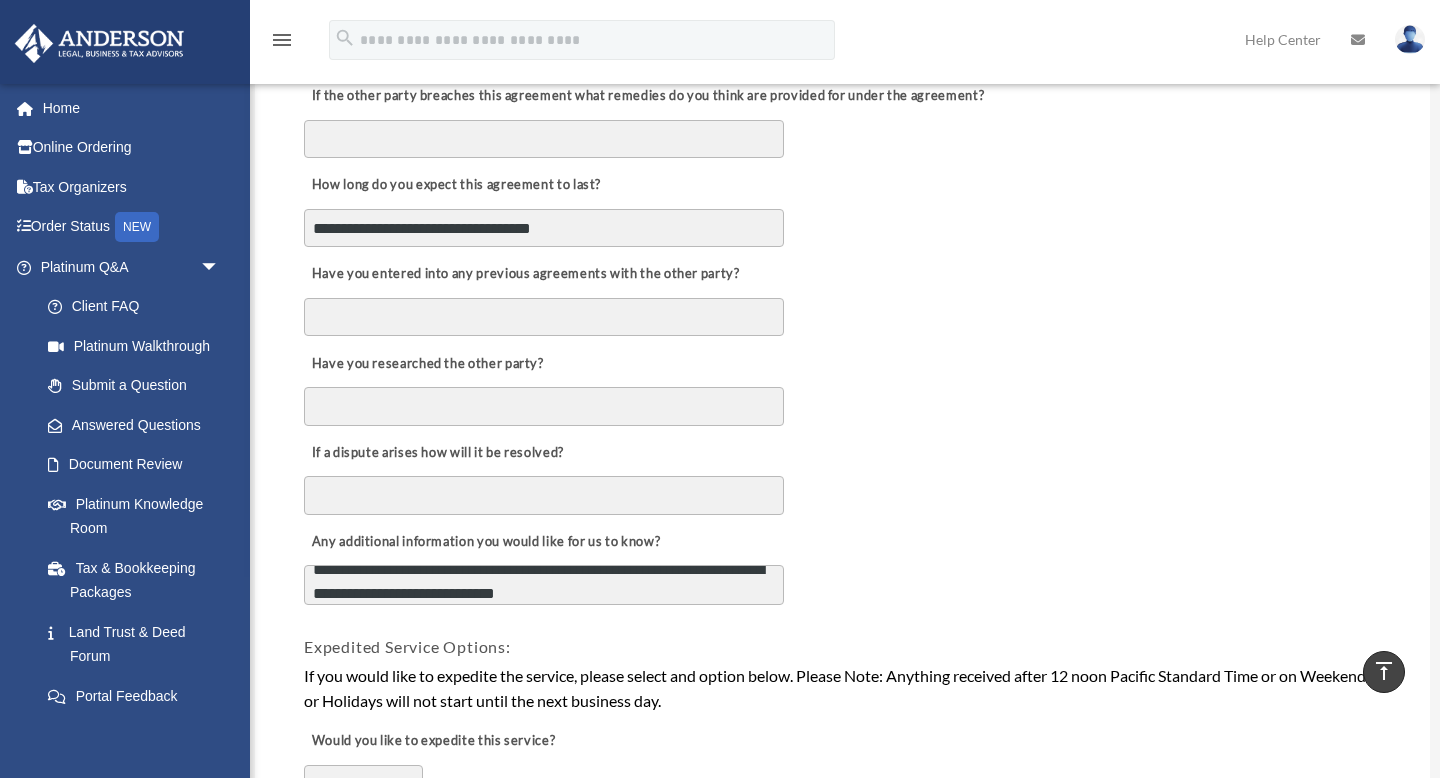 click on "**********" at bounding box center [544, 585] 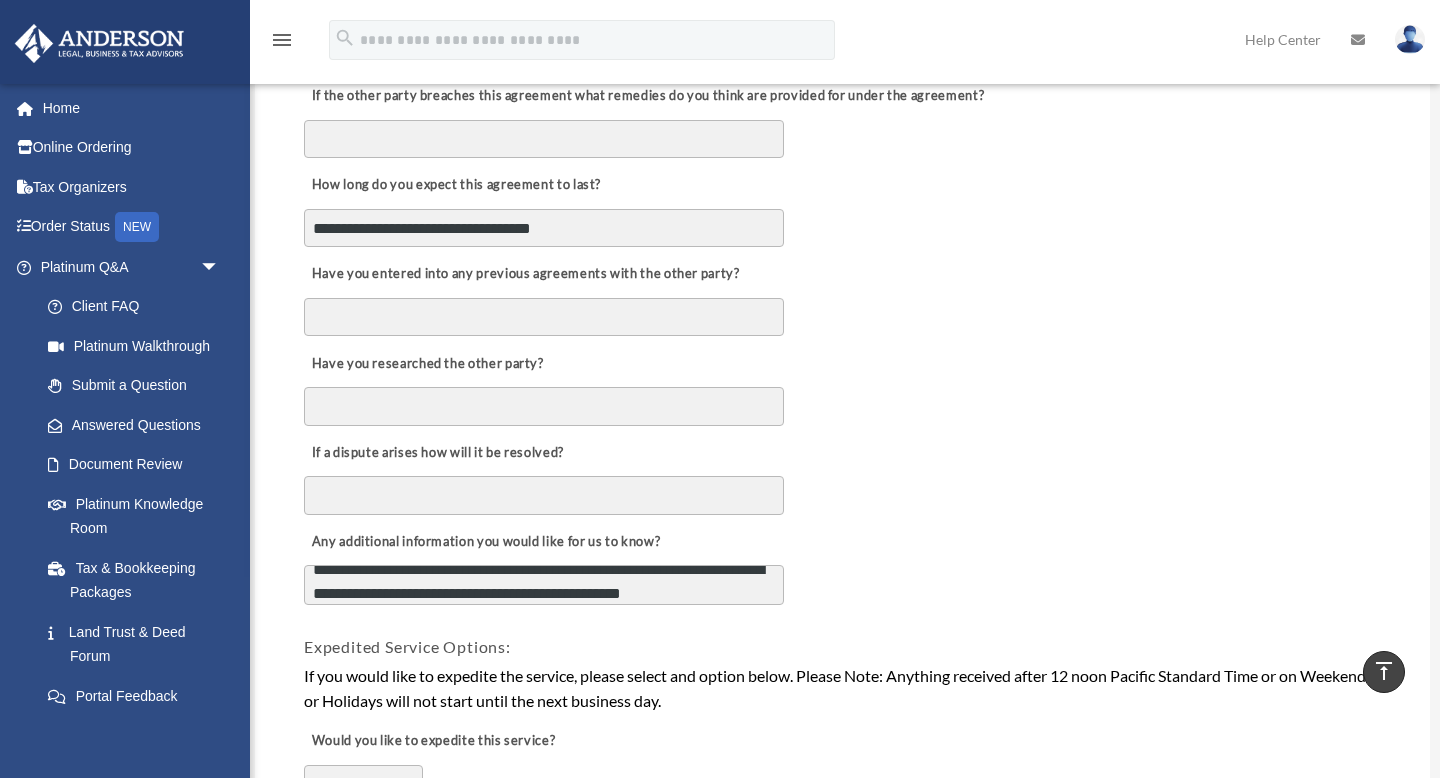 type on "**********" 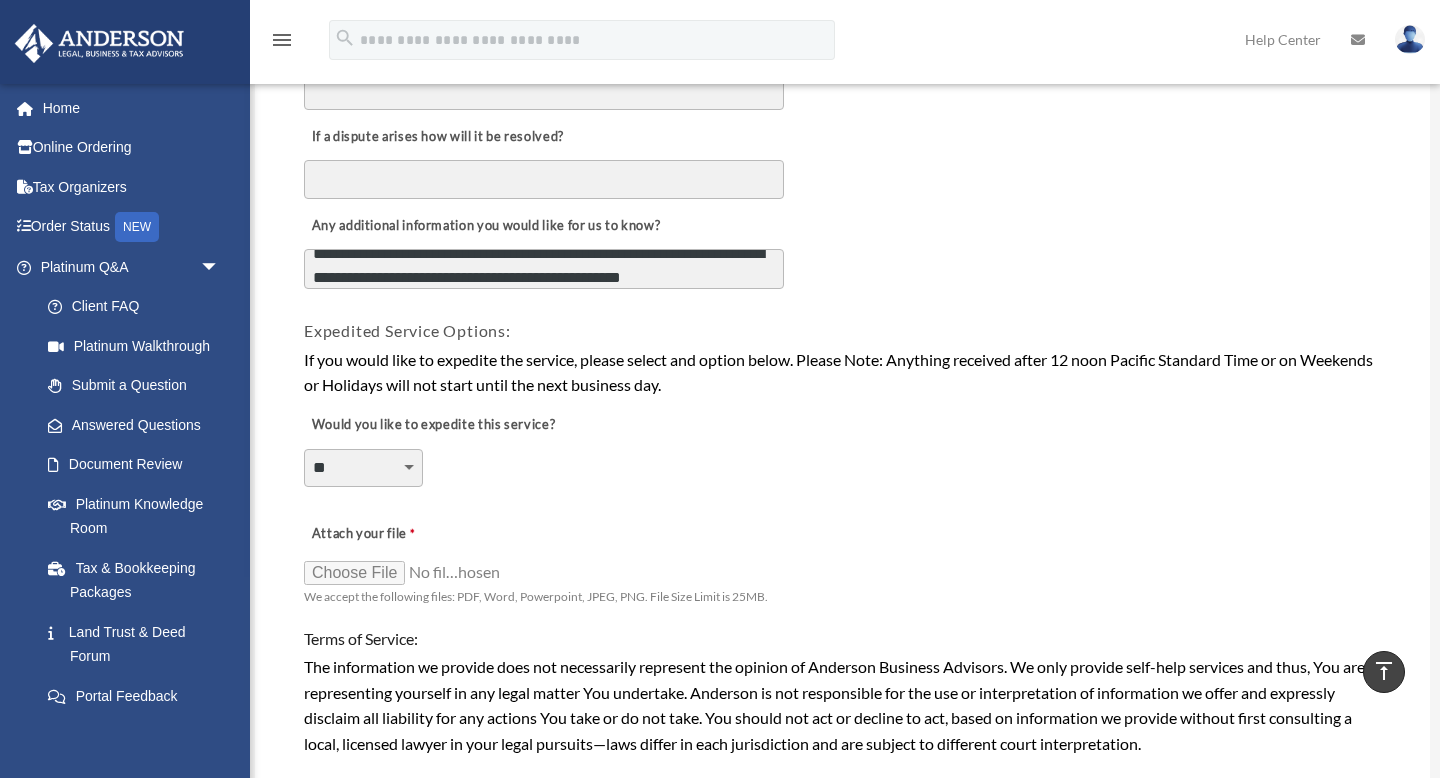 scroll, scrollTop: 1196, scrollLeft: 0, axis: vertical 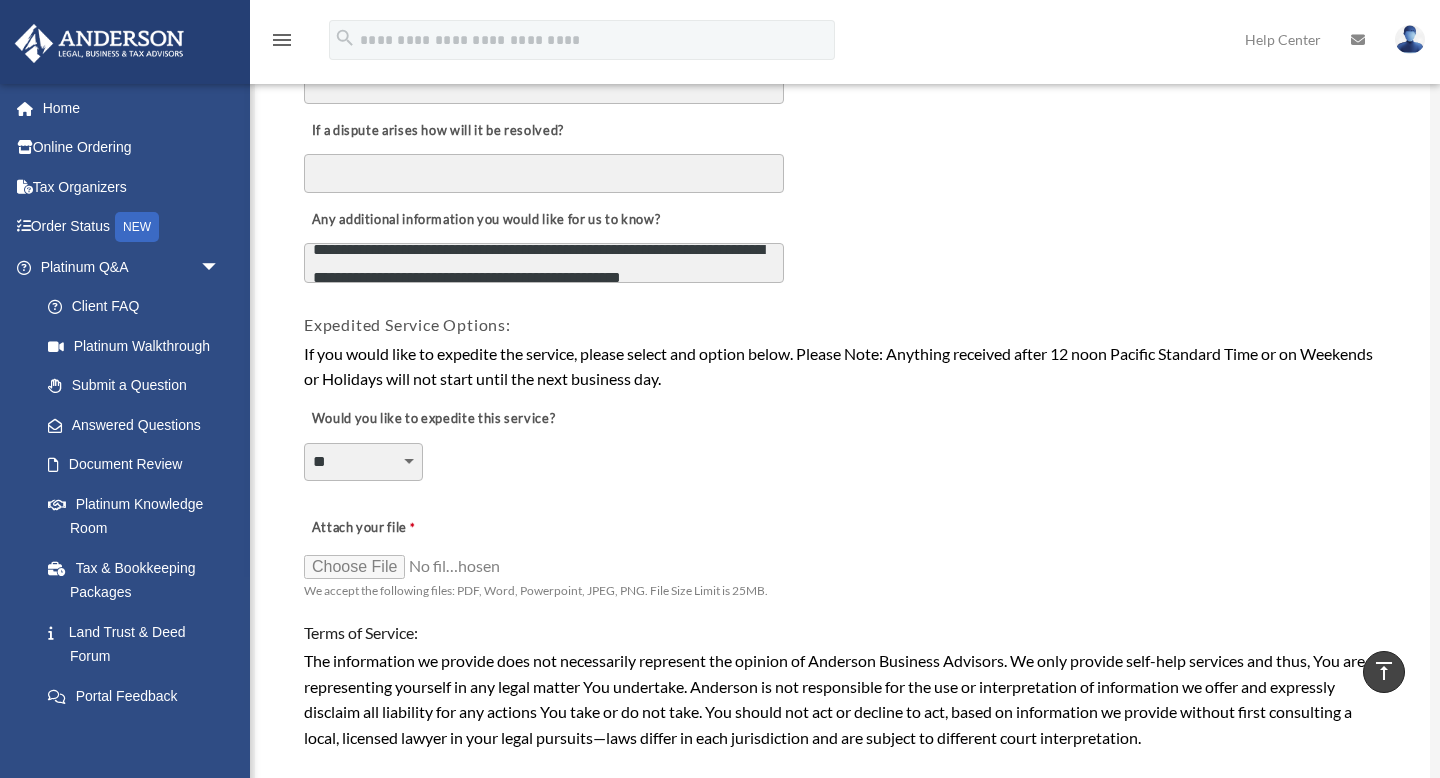 click on "**********" at bounding box center (363, 462) 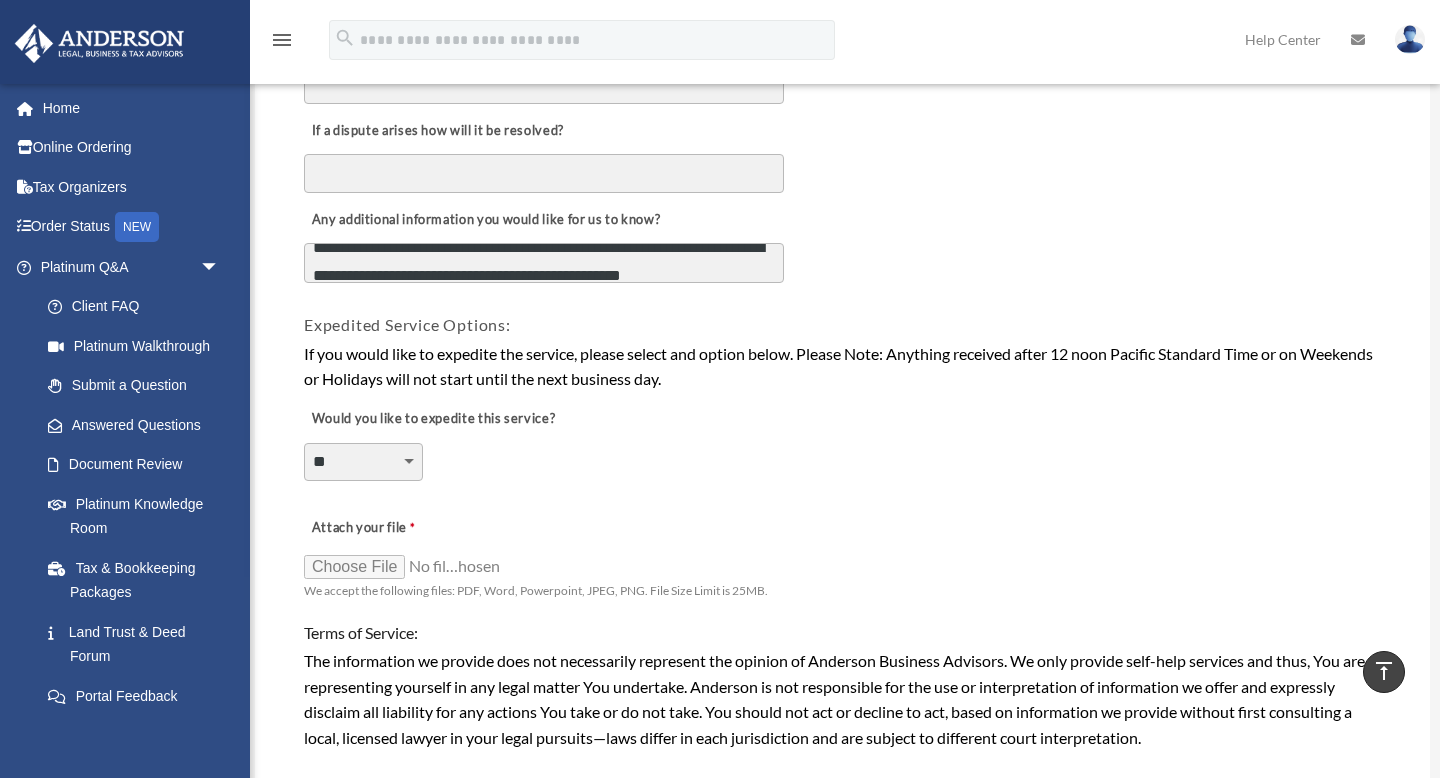 select on "********" 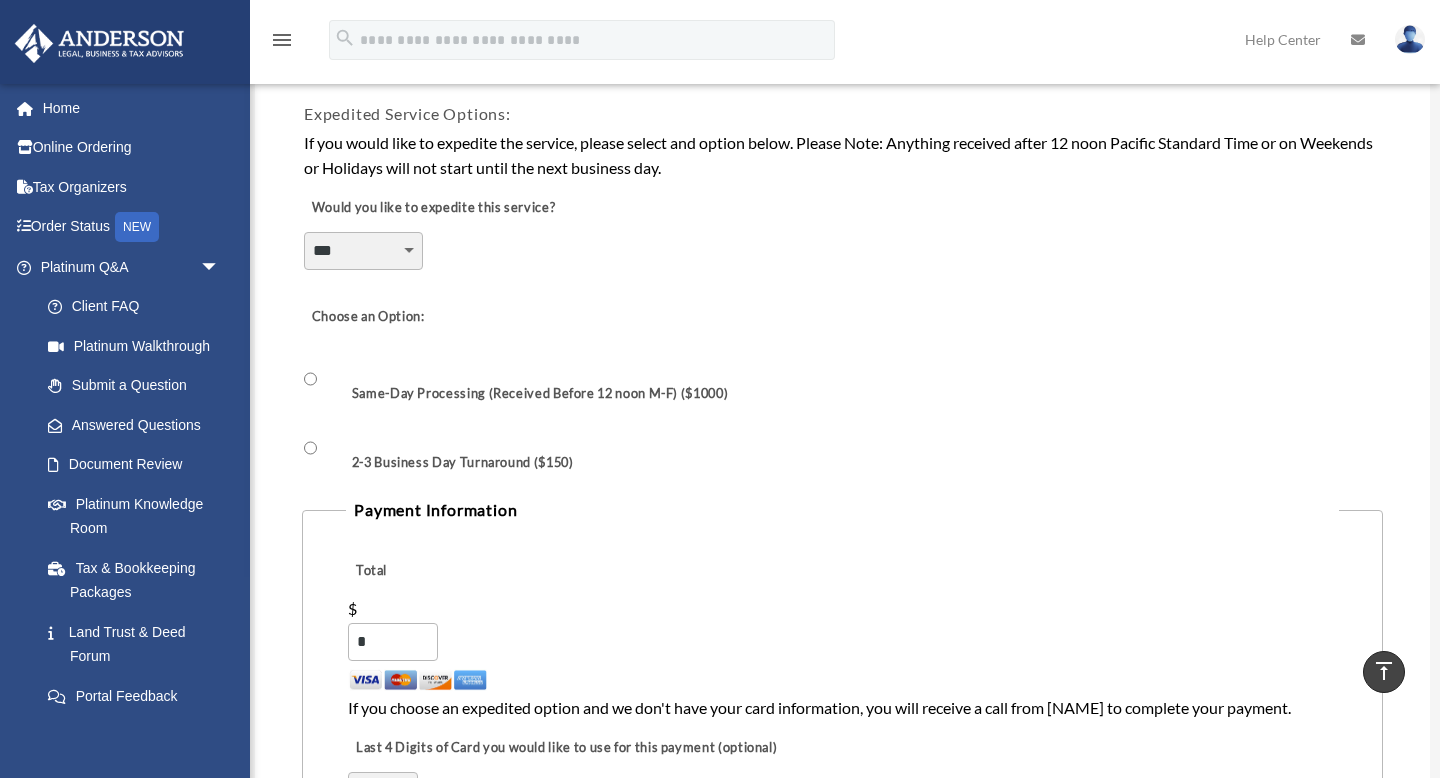scroll, scrollTop: 1409, scrollLeft: 0, axis: vertical 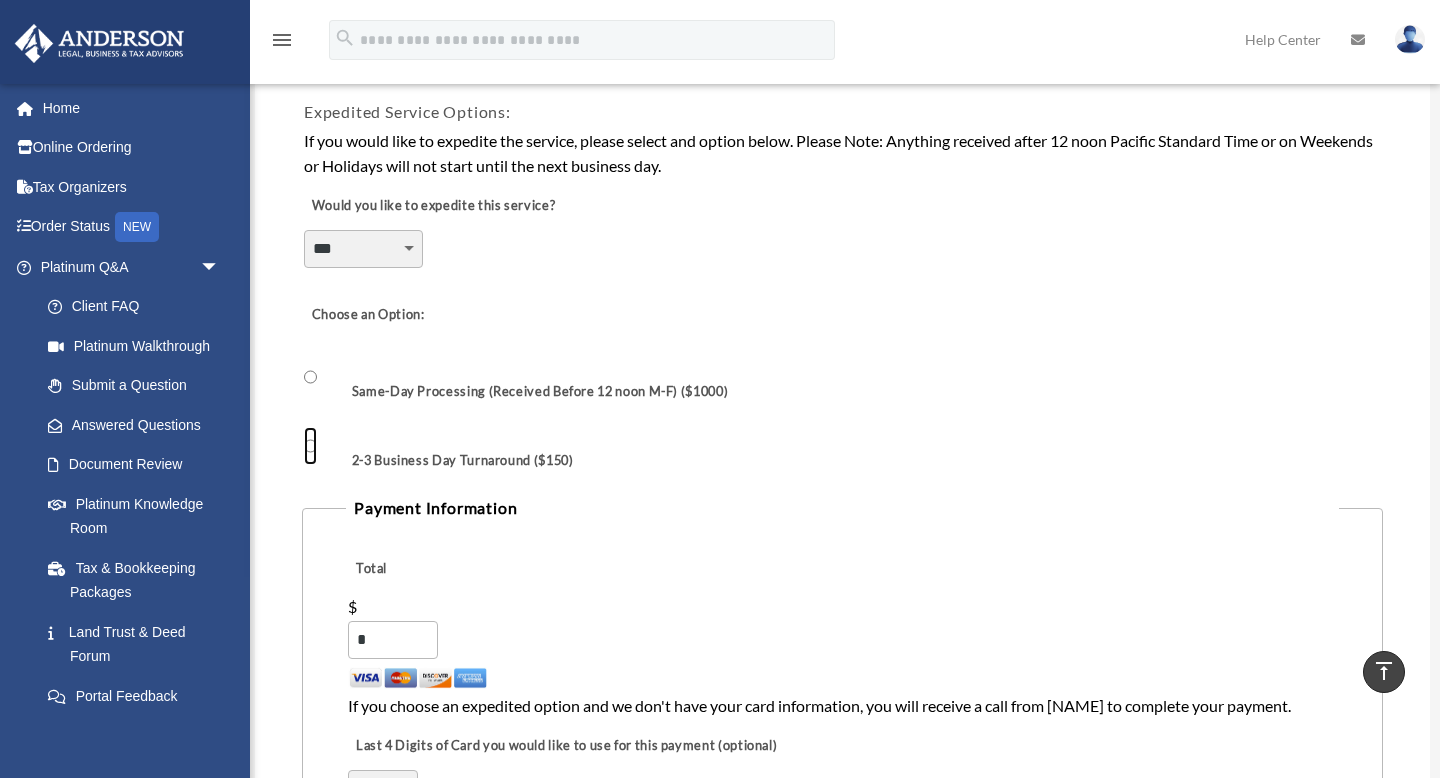 type on "***" 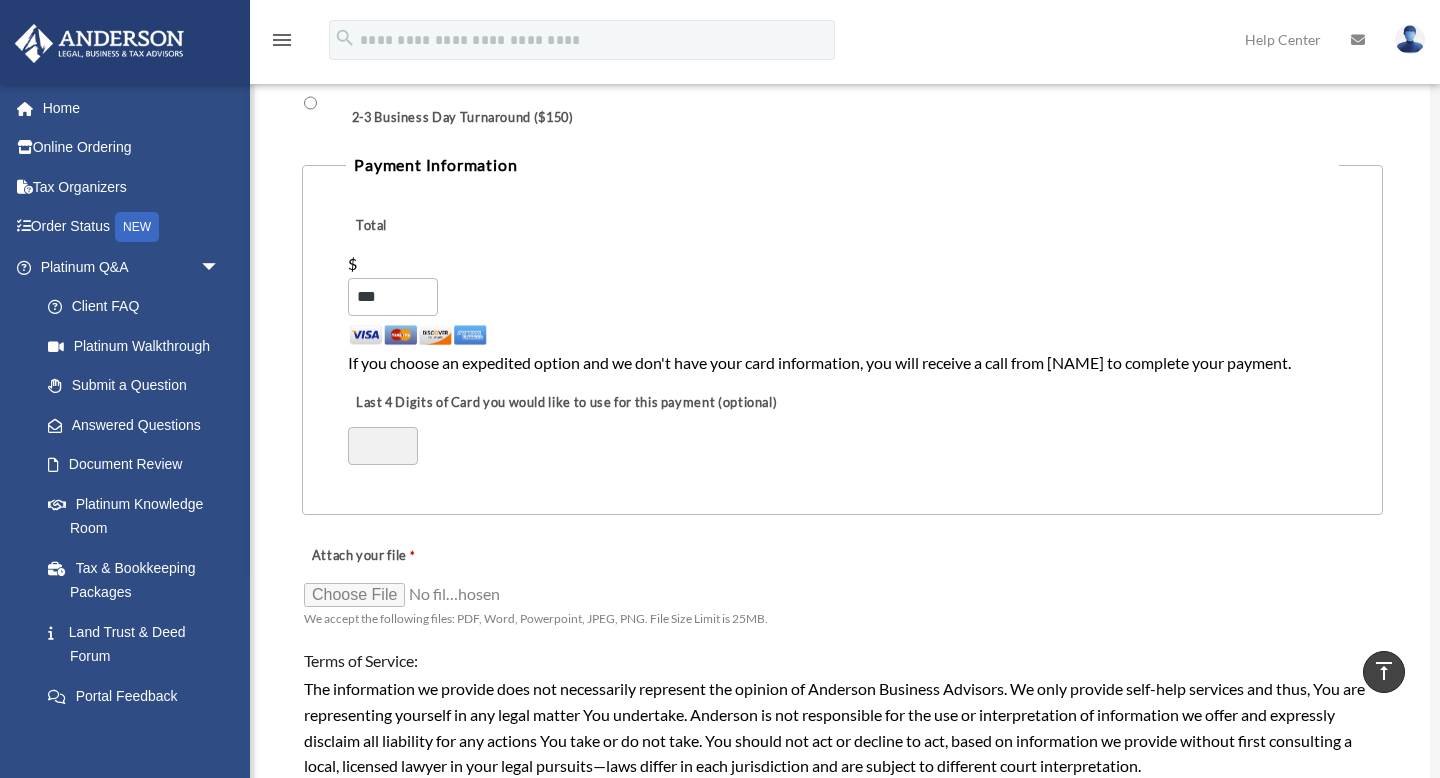 scroll, scrollTop: 1754, scrollLeft: 0, axis: vertical 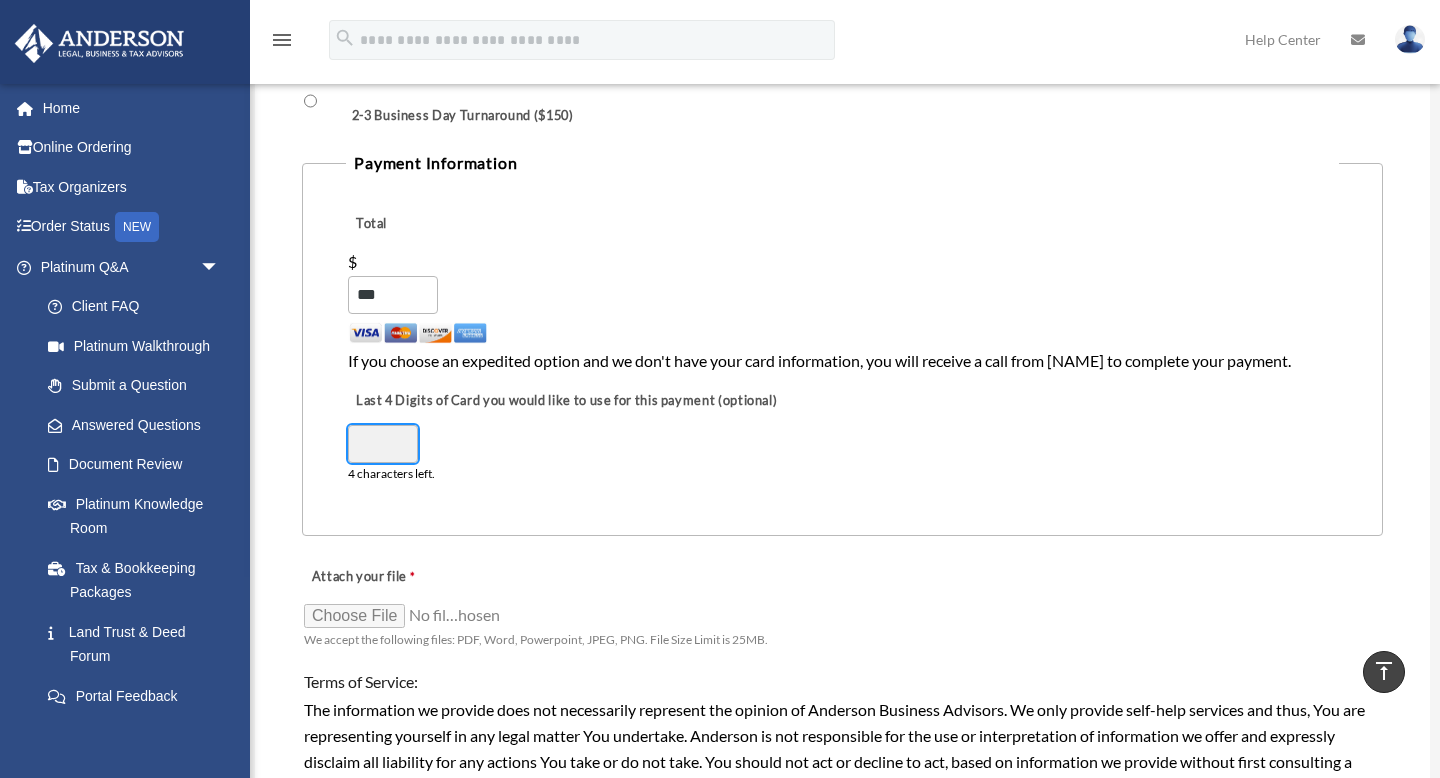 click on "Last 4 Digits of Card you would like to use for this payment (optional)" at bounding box center [383, 444] 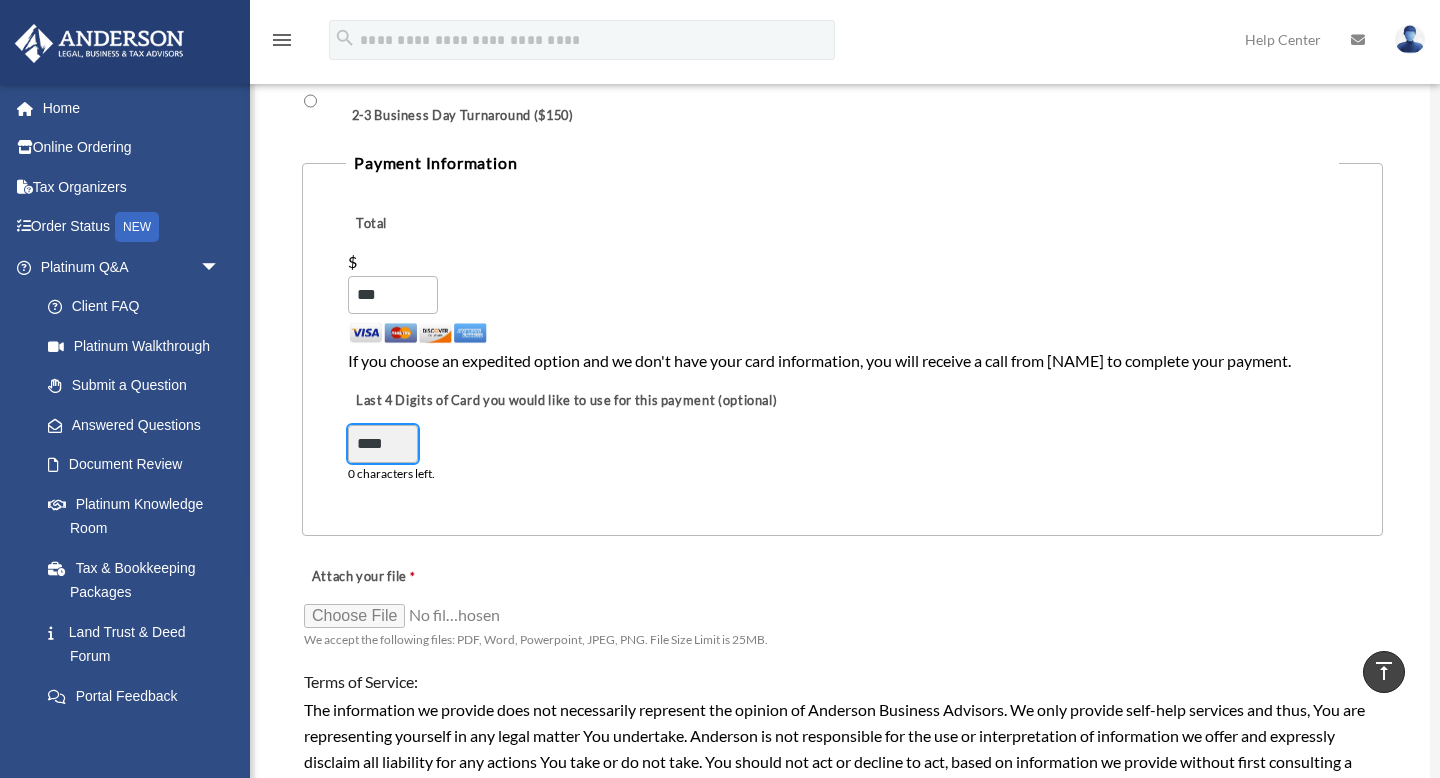 type on "****" 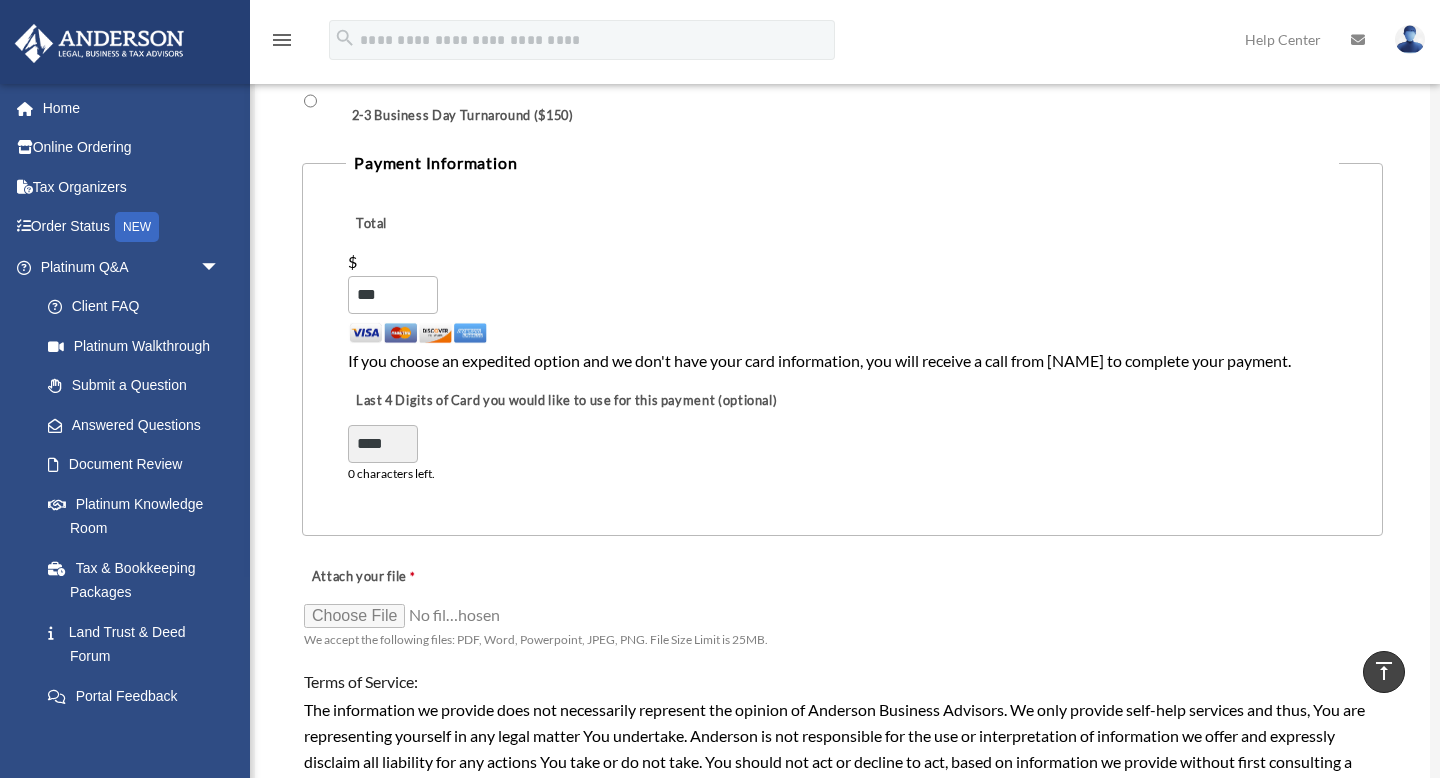 click at bounding box center (842, 331) 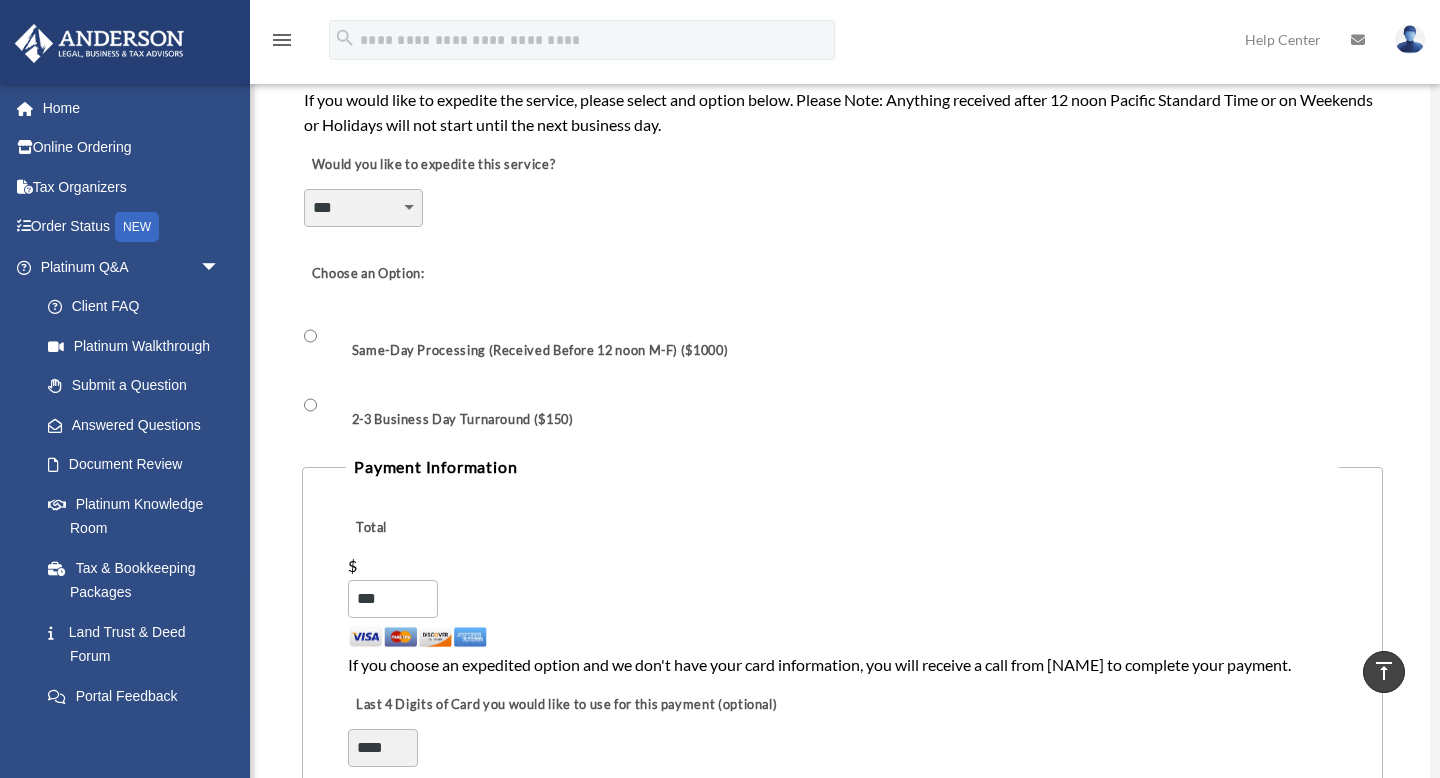 scroll, scrollTop: 1455, scrollLeft: 0, axis: vertical 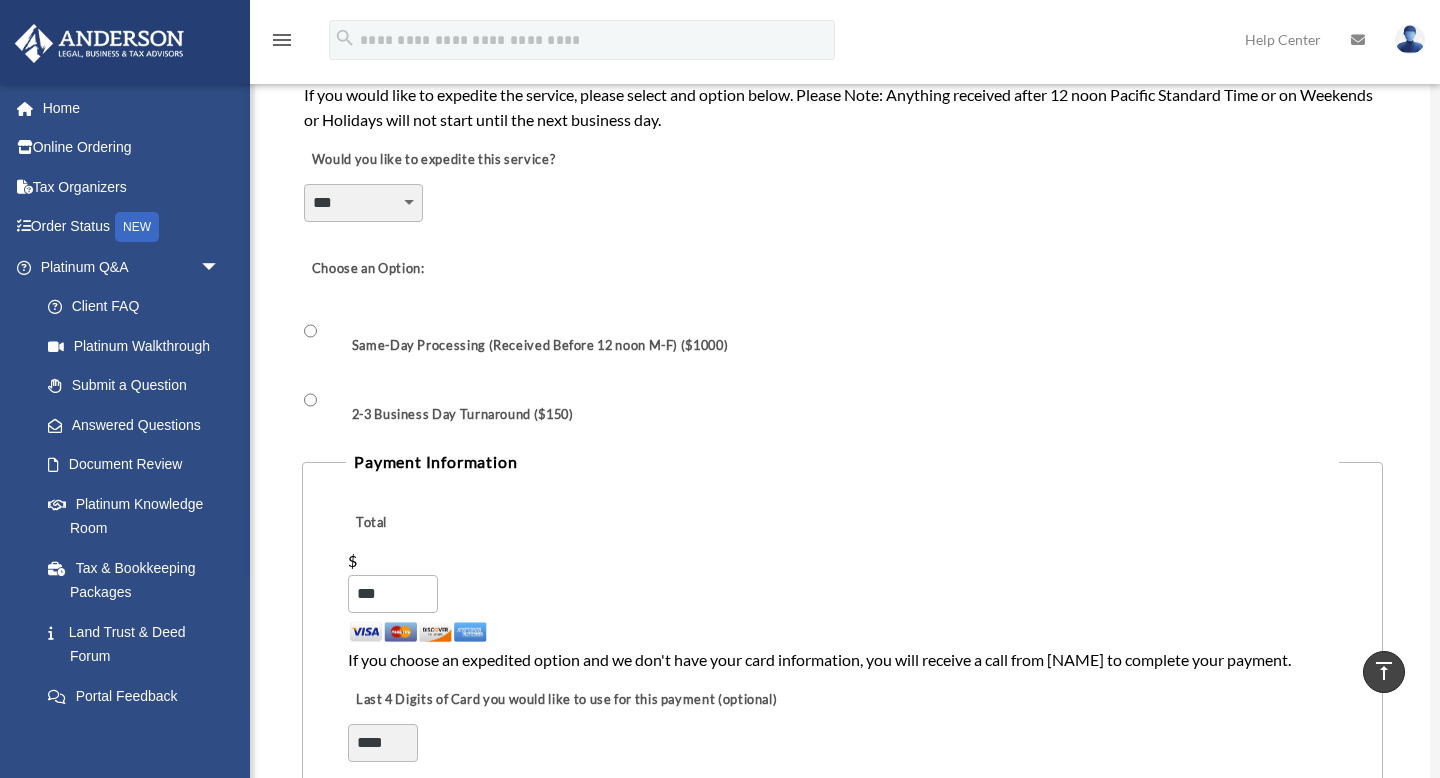 click on "**********" at bounding box center (363, 203) 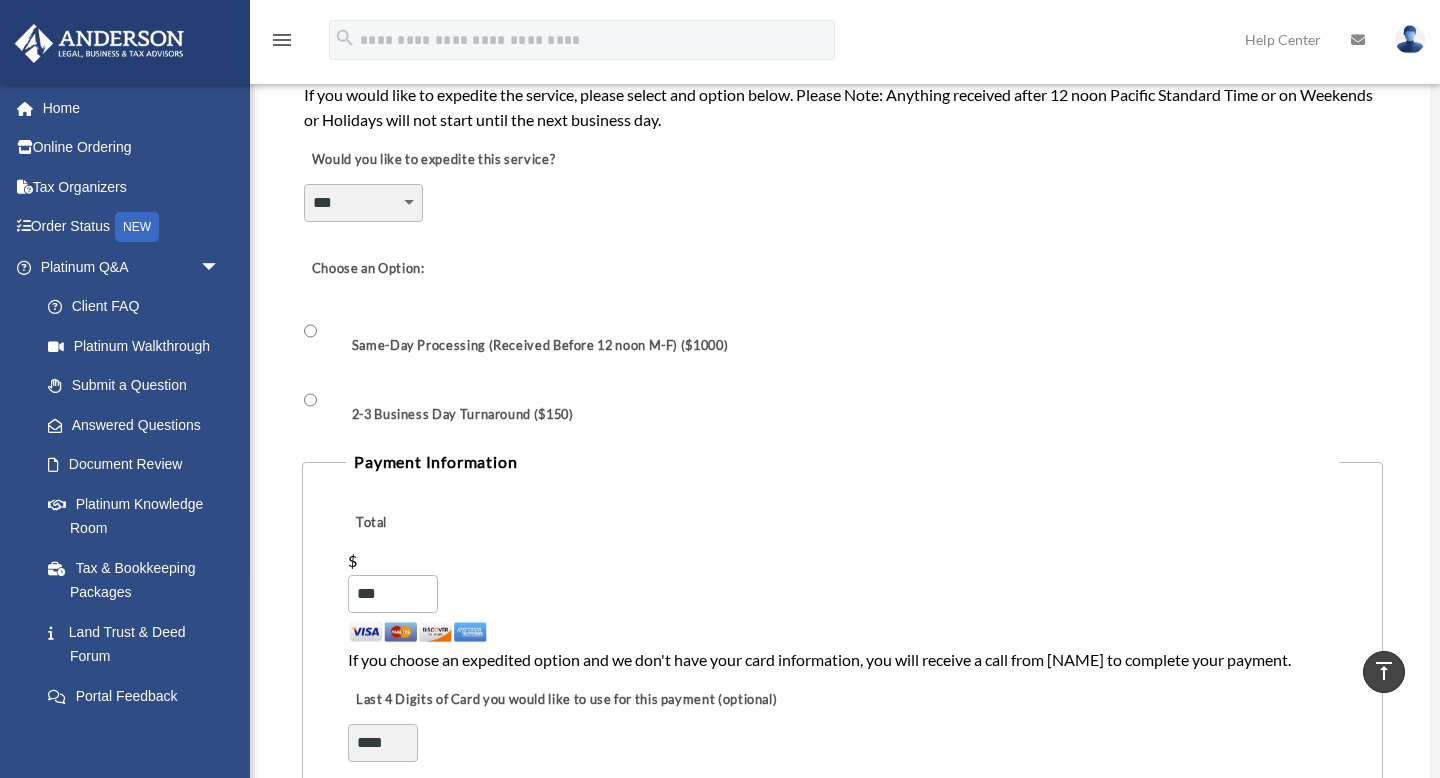 select on "********" 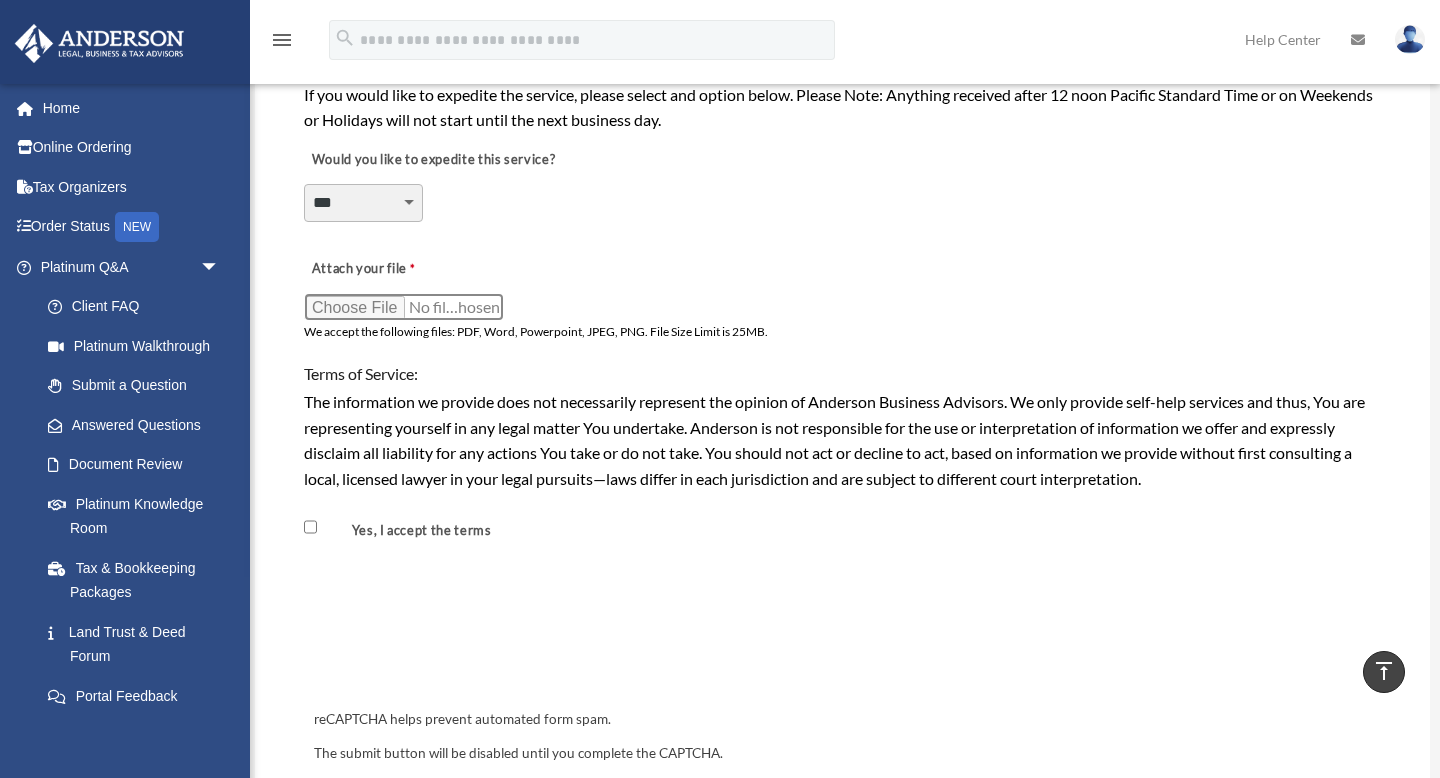 click on "Attach your file" at bounding box center [404, 307] 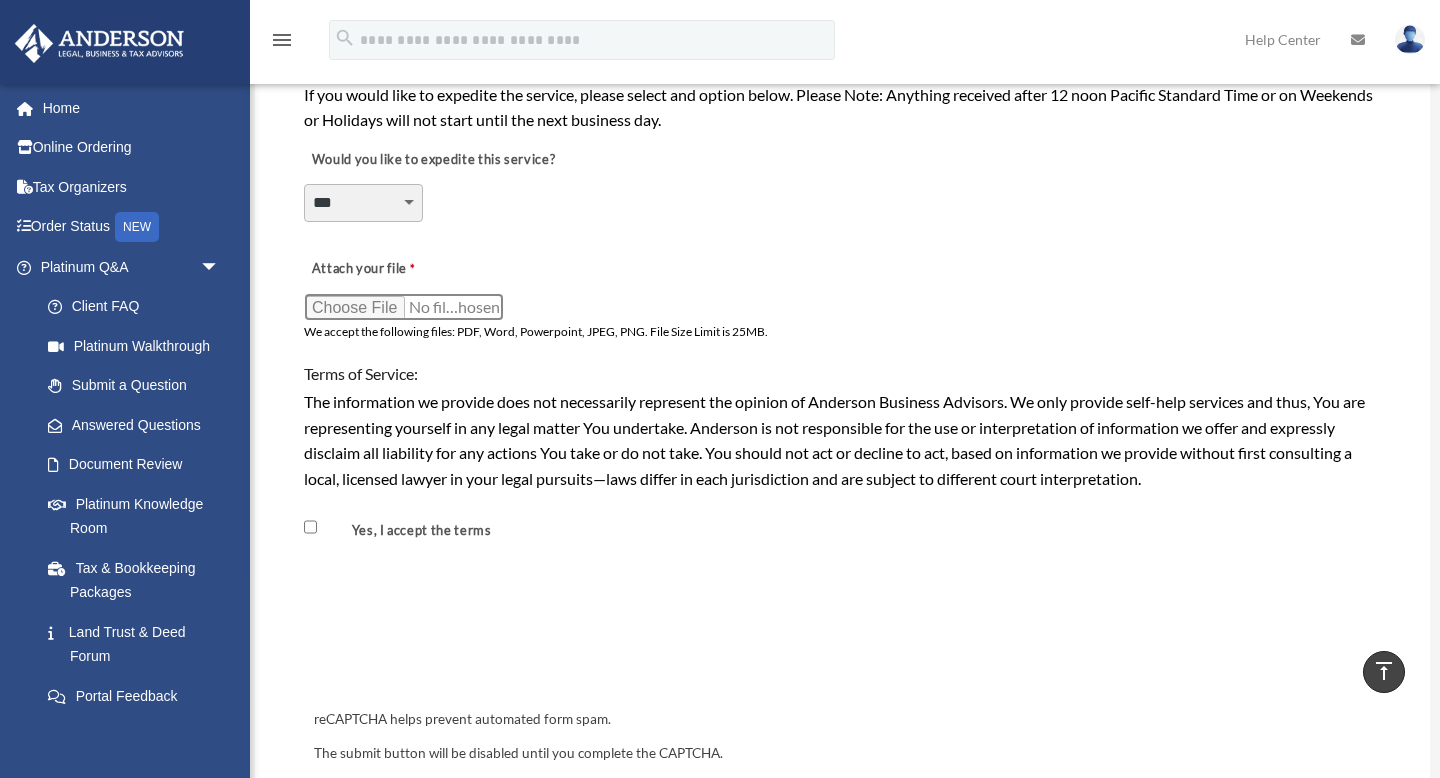 type on "**********" 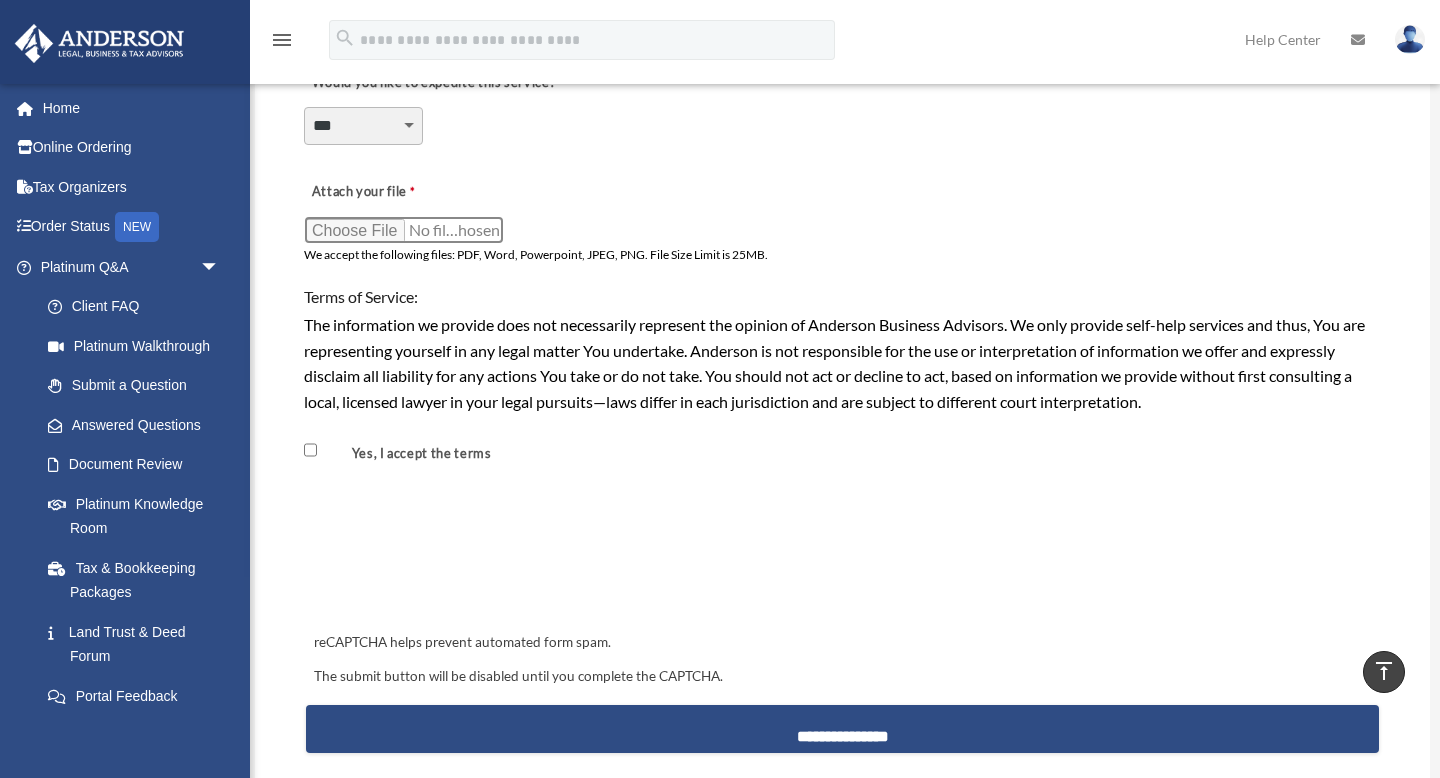 scroll, scrollTop: 1584, scrollLeft: 0, axis: vertical 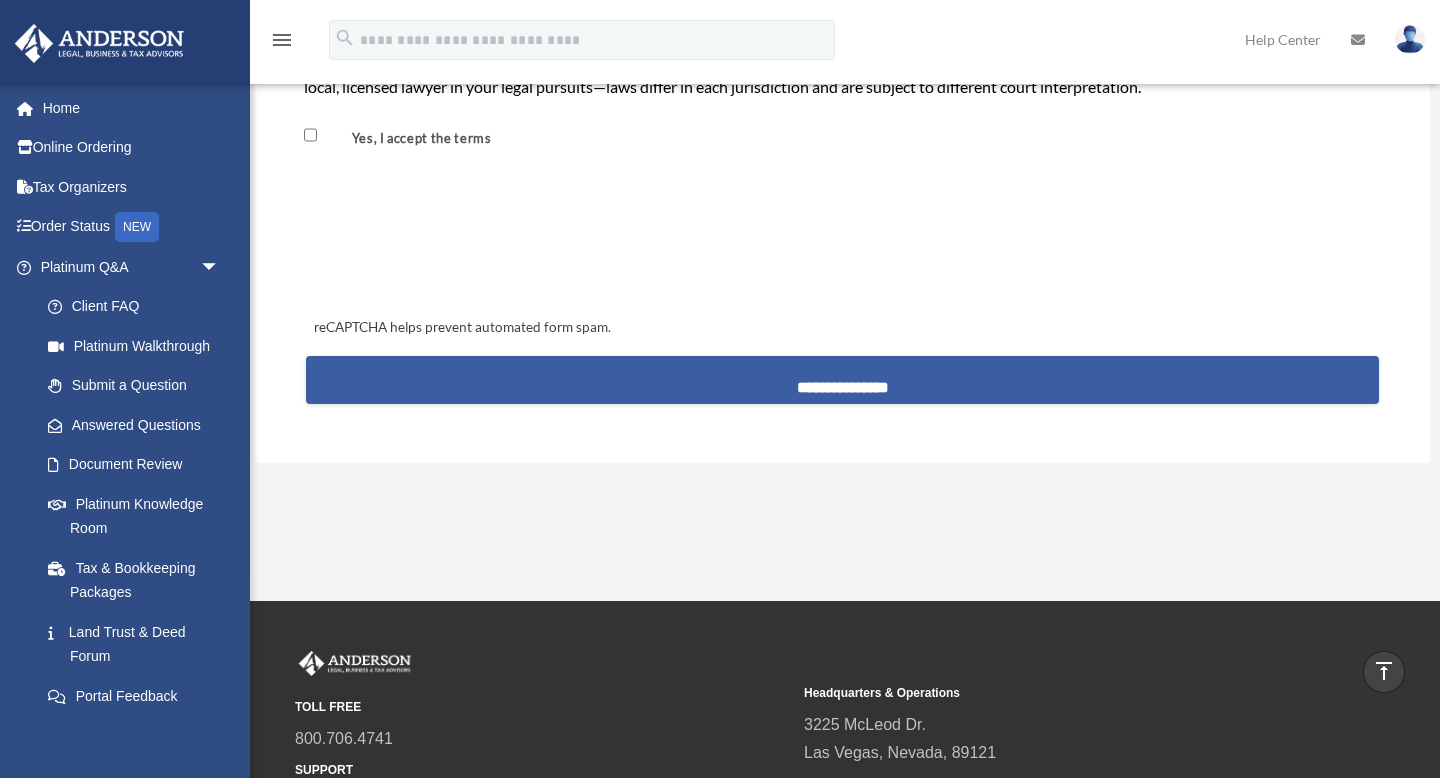 click on "**********" at bounding box center (842, 380) 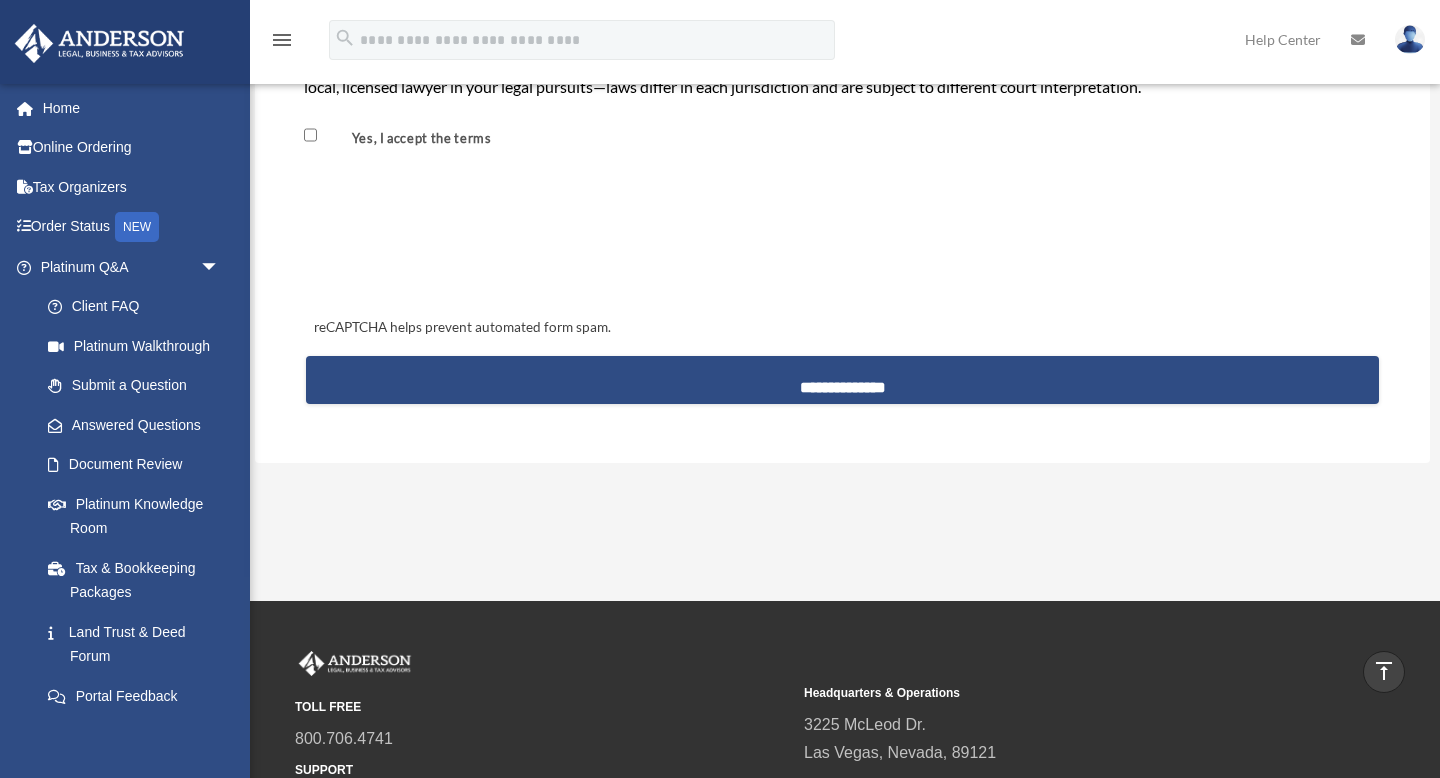 scroll, scrollTop: 2046, scrollLeft: 0, axis: vertical 